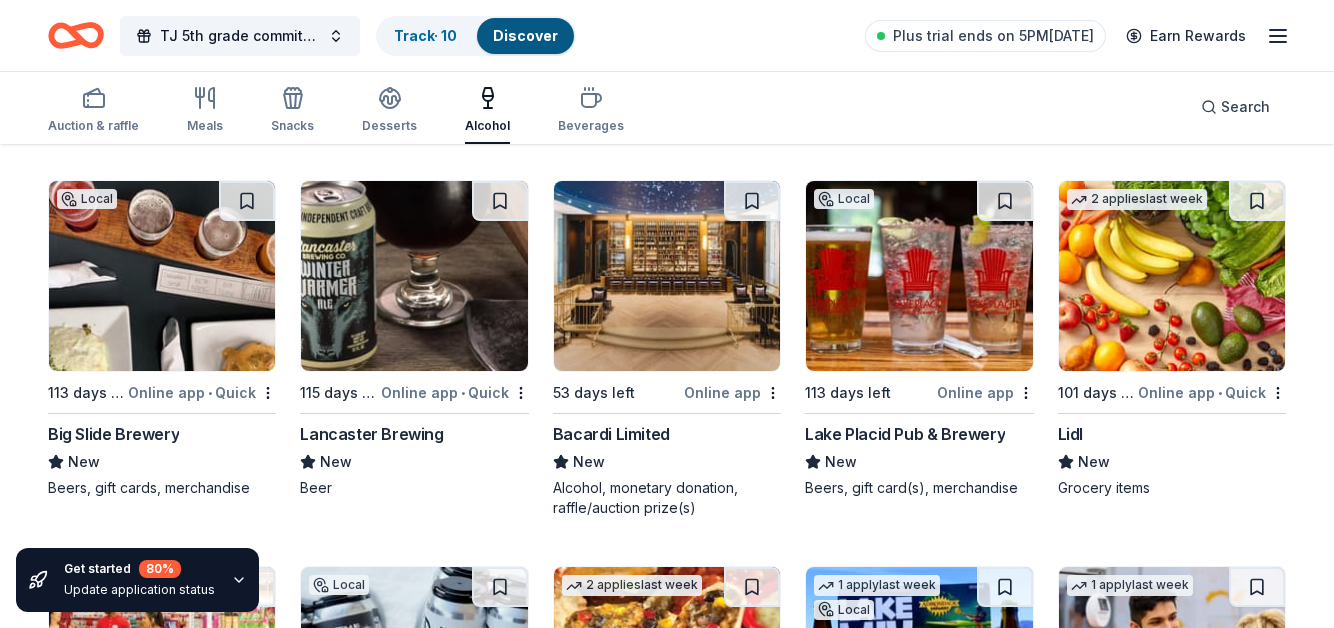 scroll, scrollTop: 961, scrollLeft: 0, axis: vertical 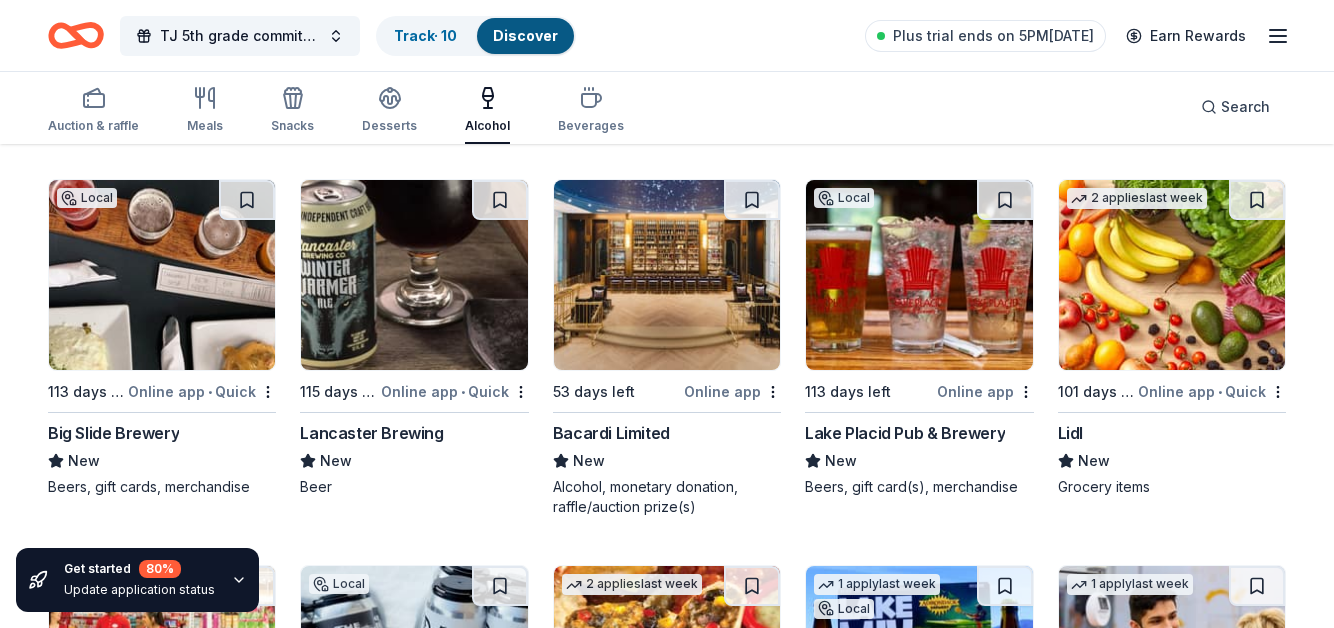 click at bounding box center (667, 275) 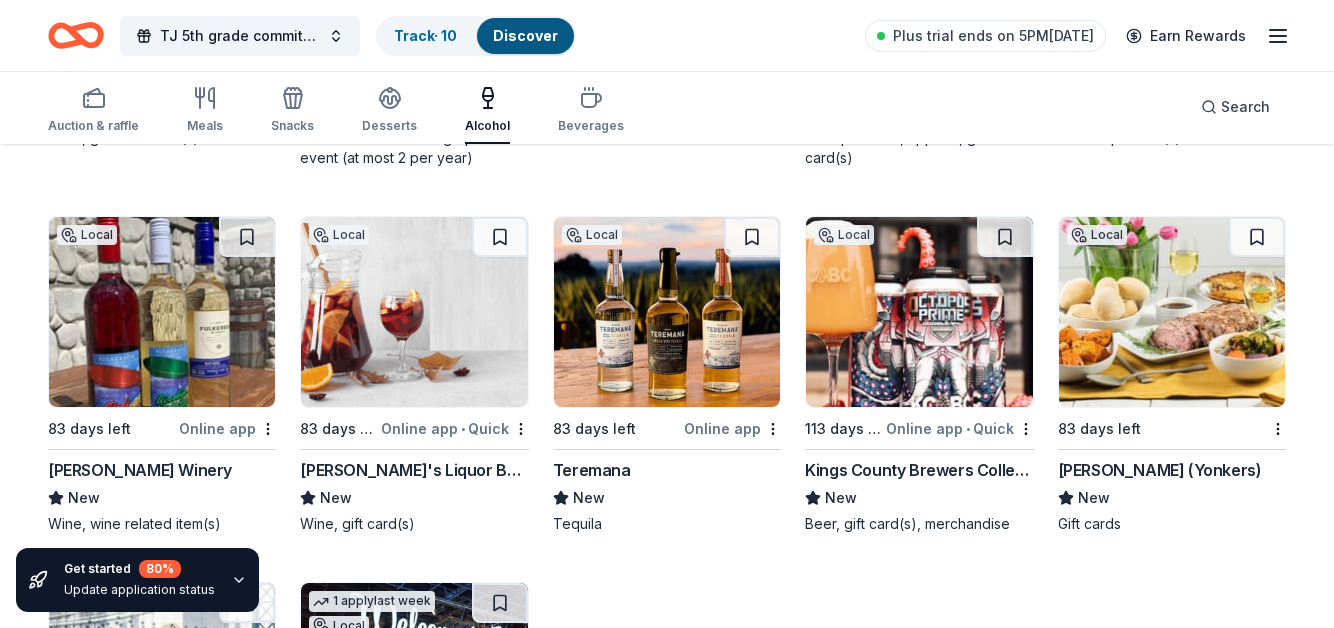 scroll, scrollTop: 2098, scrollLeft: 0, axis: vertical 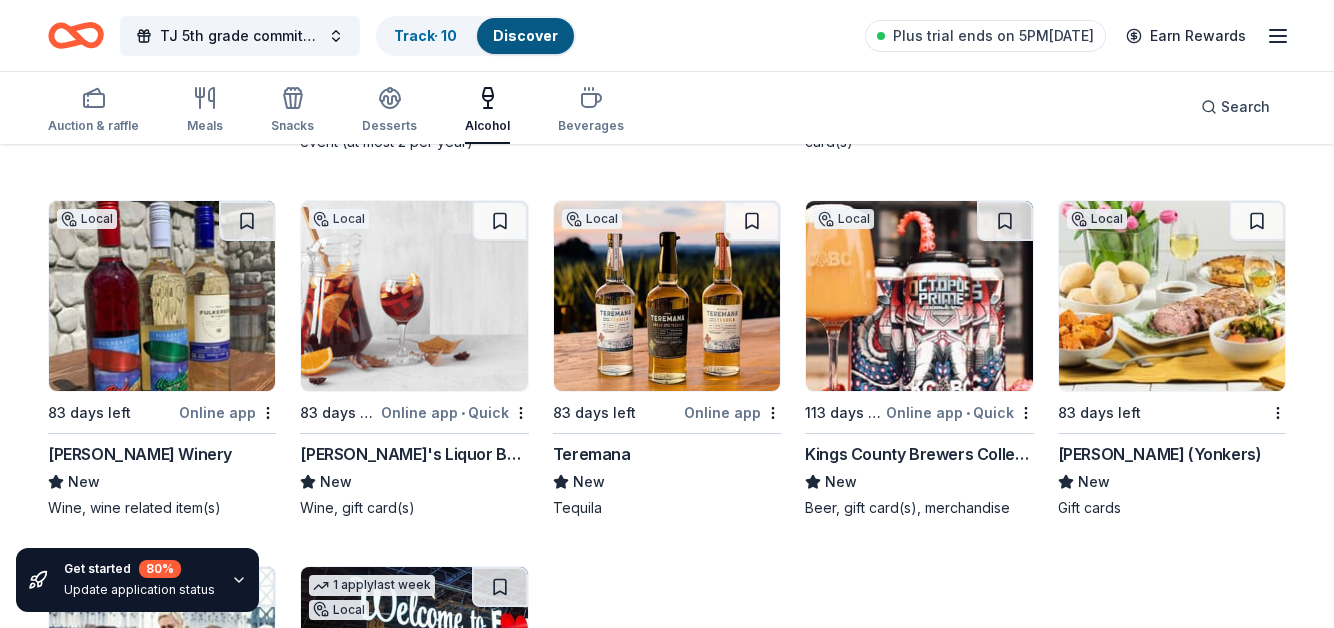 click at bounding box center (414, 296) 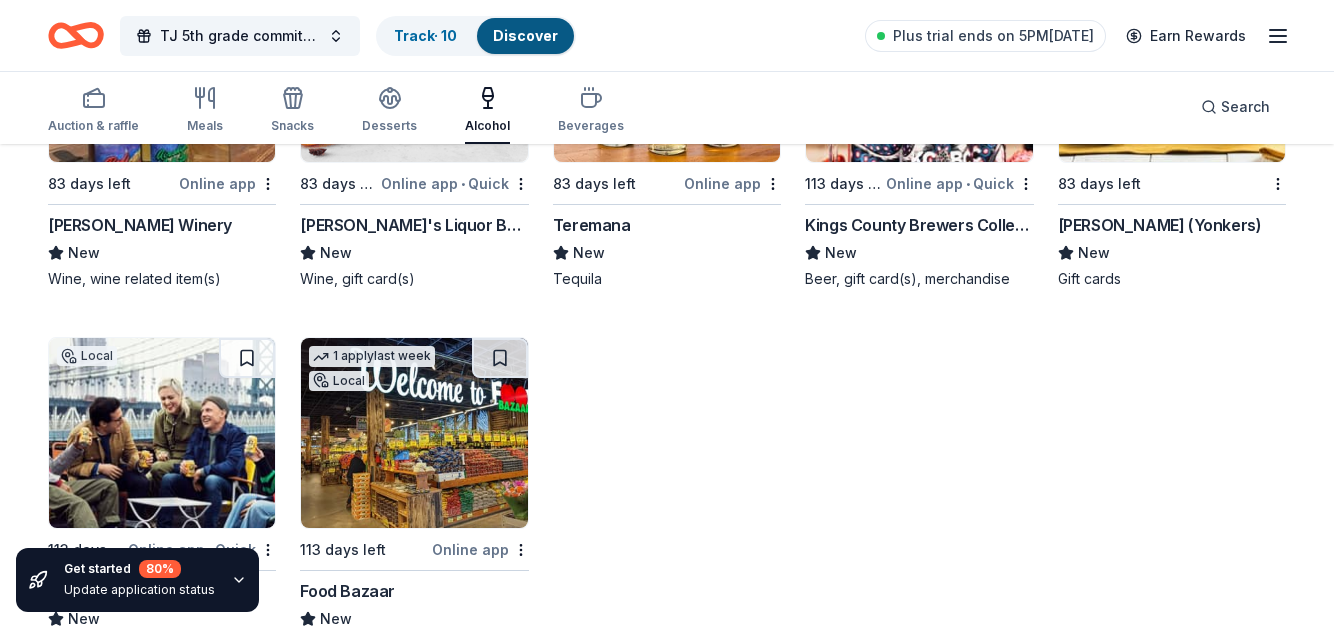 scroll, scrollTop: 2394, scrollLeft: 0, axis: vertical 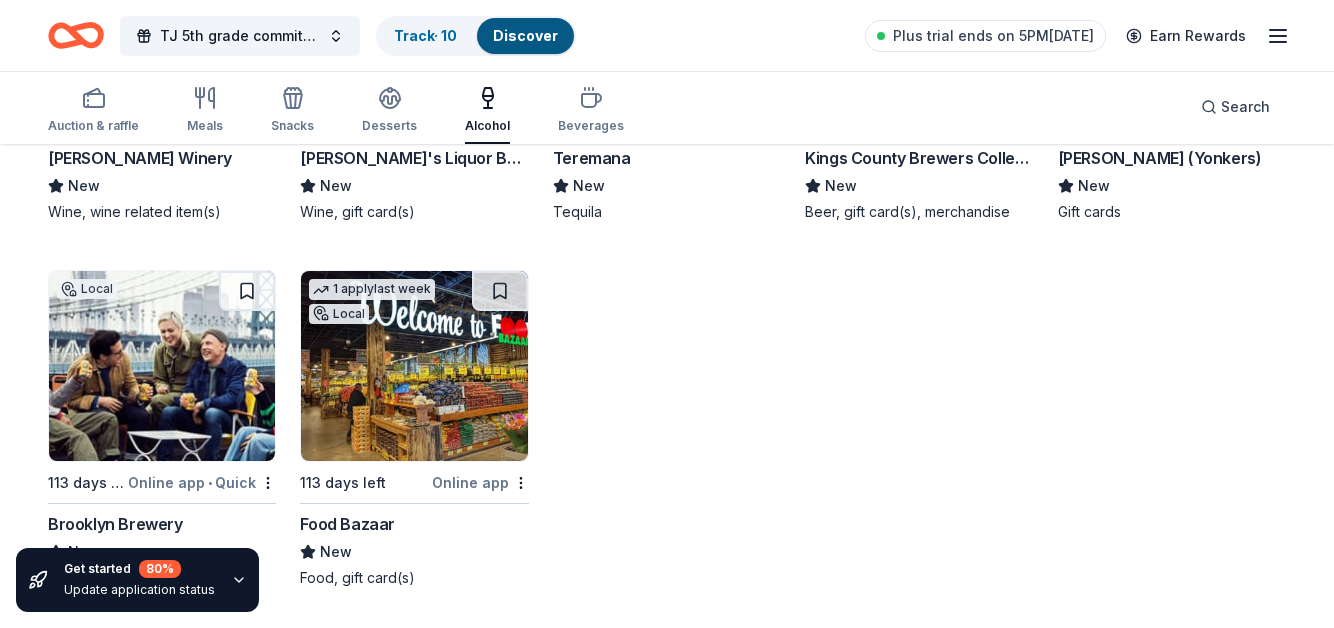 click at bounding box center (414, 366) 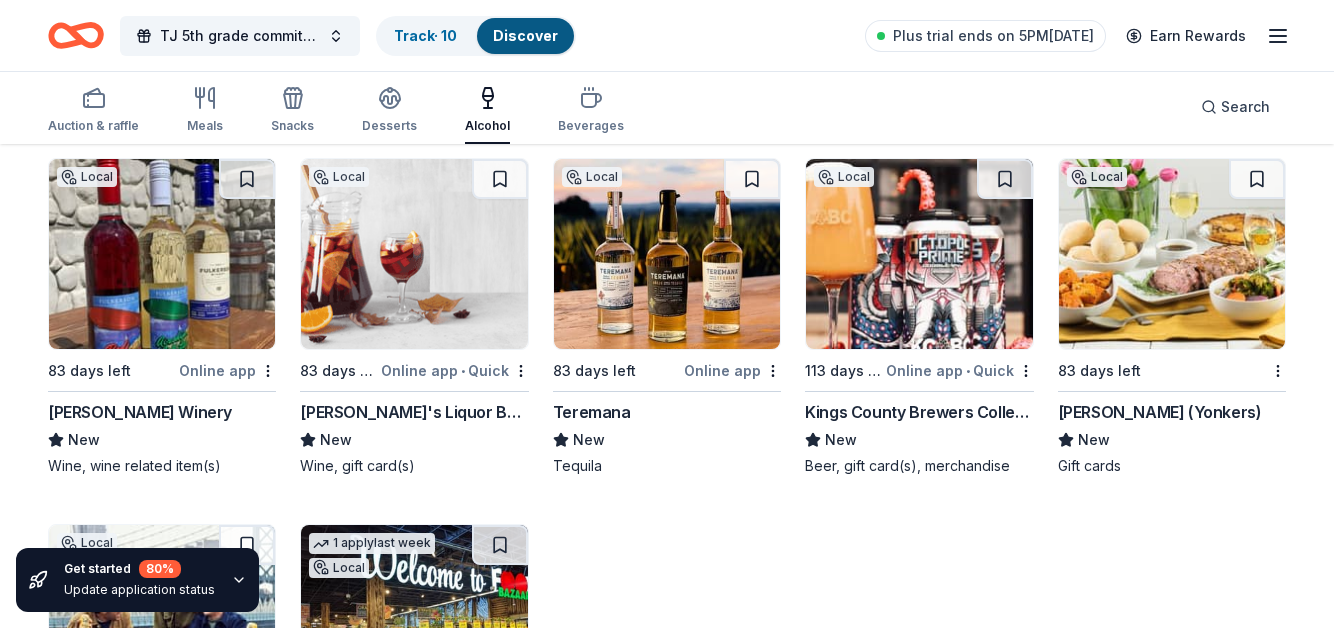 scroll, scrollTop: 2118, scrollLeft: 0, axis: vertical 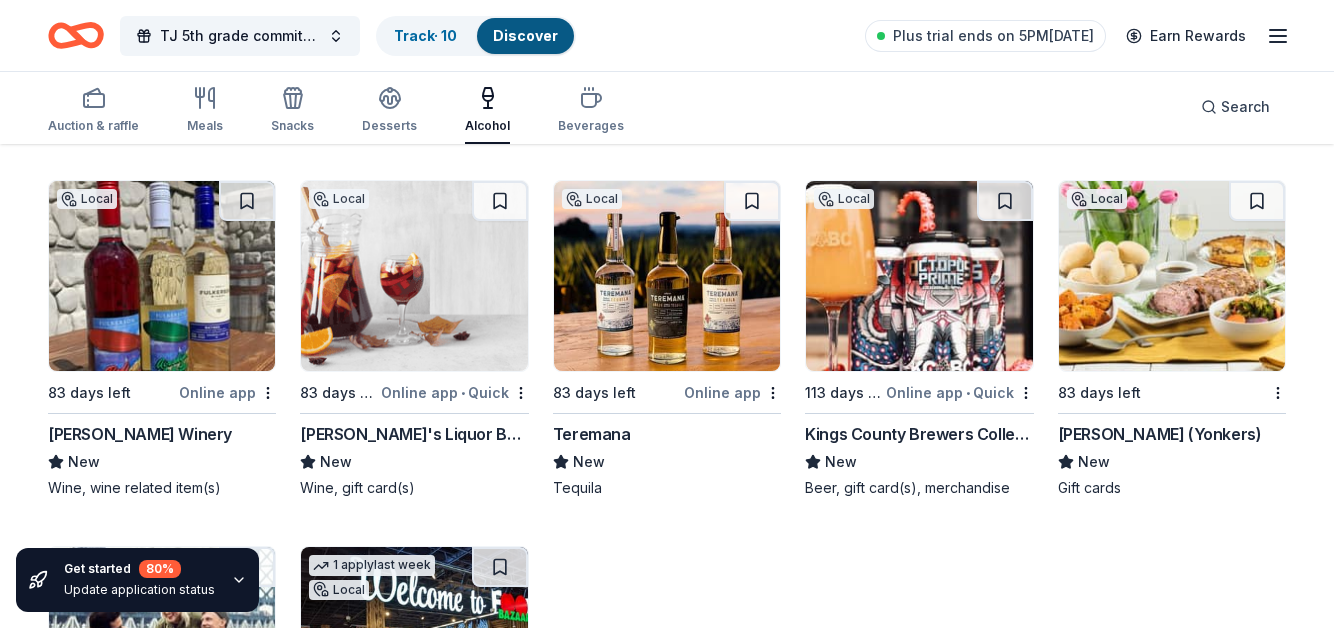 click at bounding box center (667, 276) 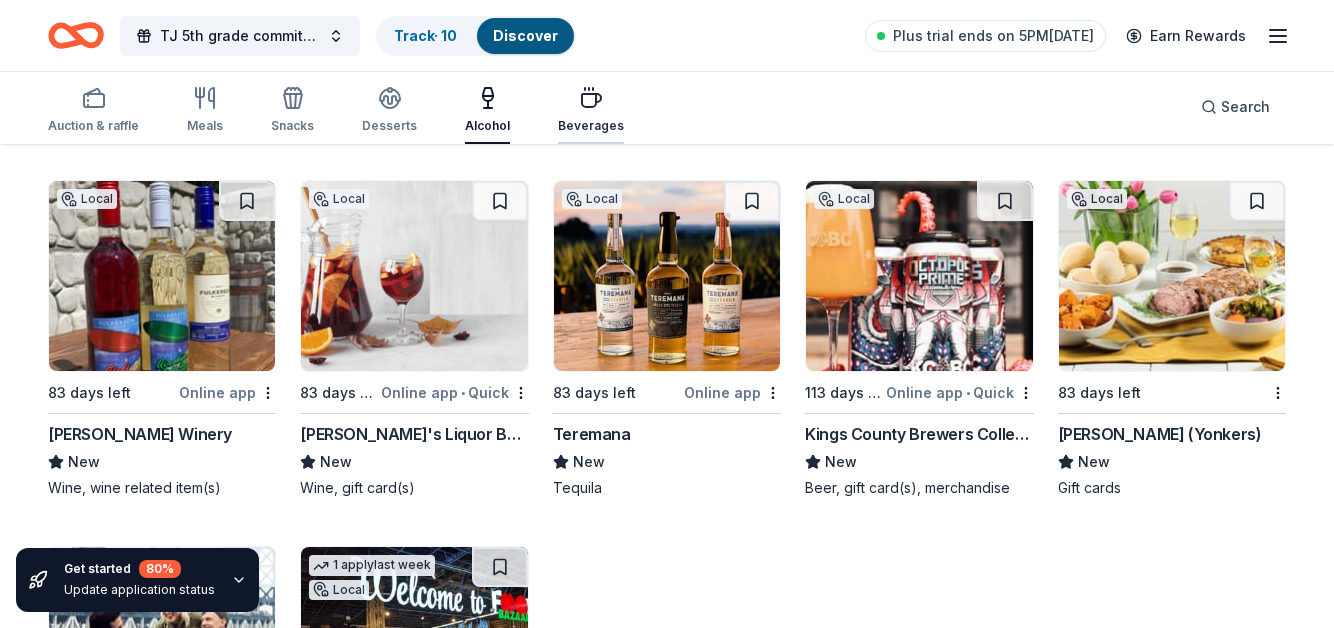 click 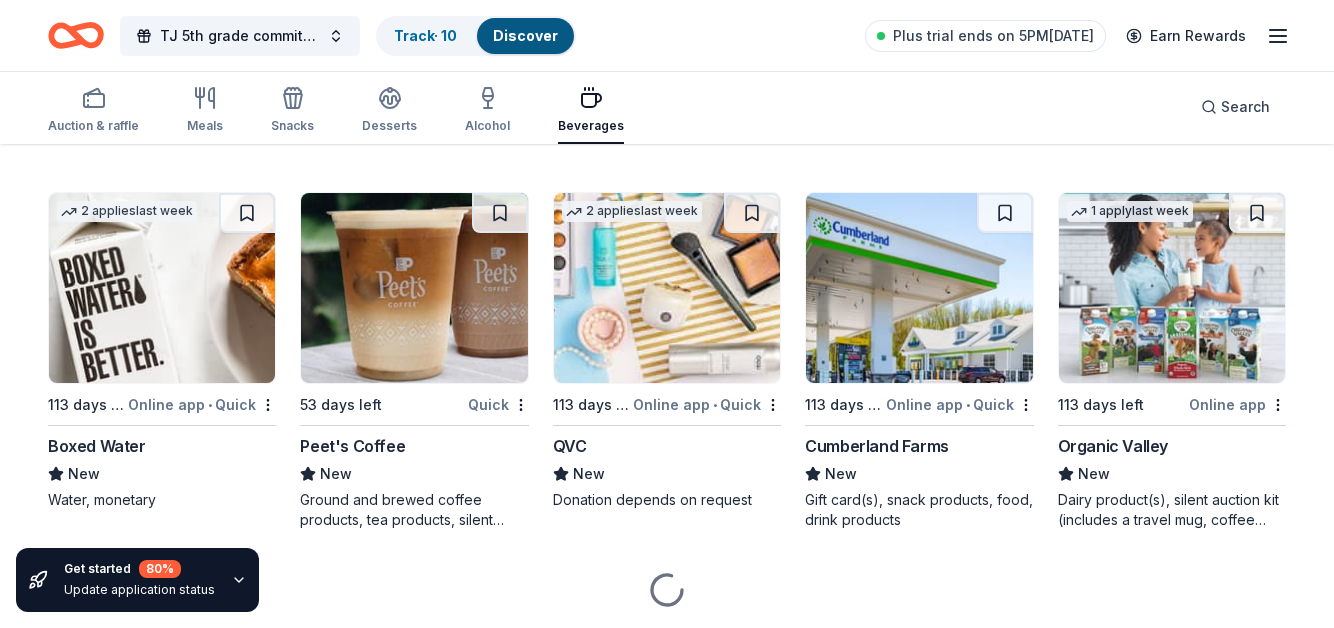scroll, scrollTop: 1315, scrollLeft: 0, axis: vertical 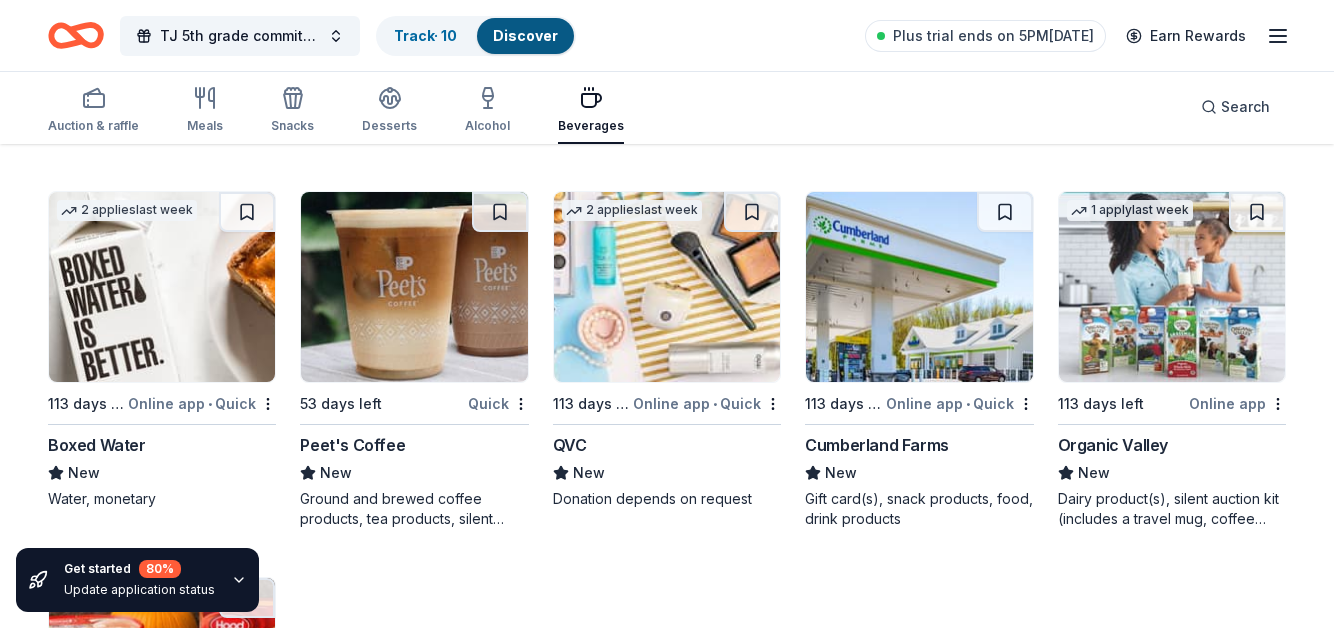 click at bounding box center (414, 287) 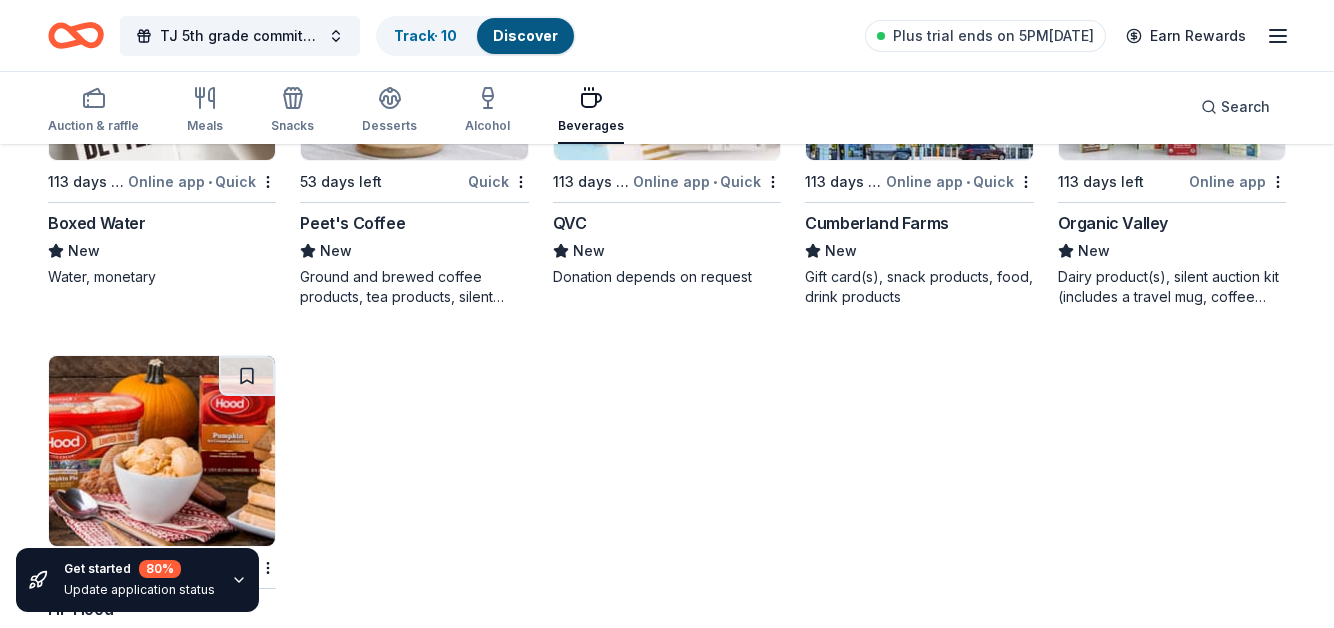 scroll, scrollTop: 1622, scrollLeft: 0, axis: vertical 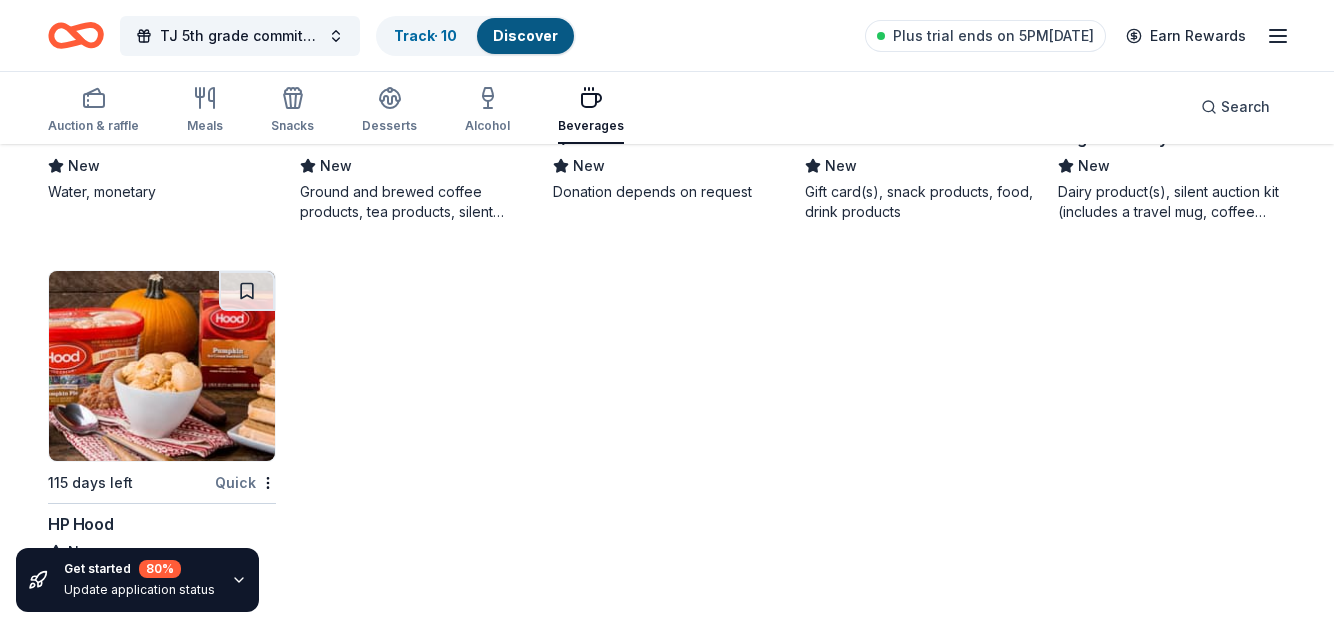 click at bounding box center (162, 366) 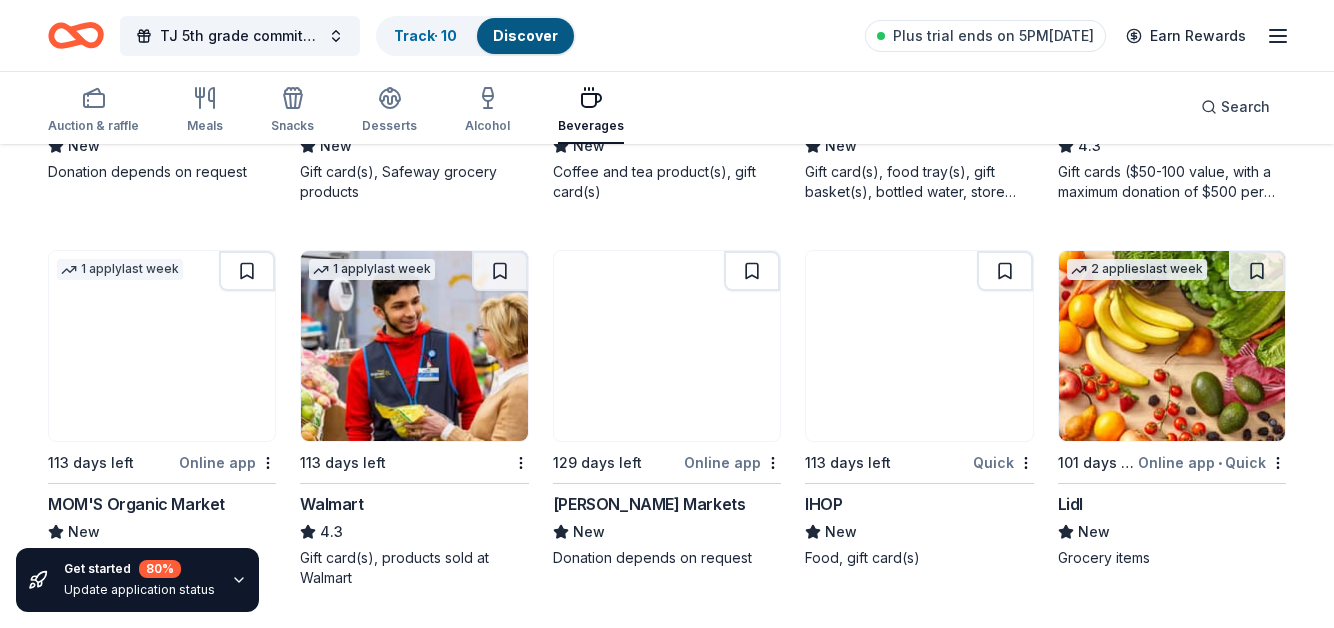 scroll, scrollTop: 863, scrollLeft: 0, axis: vertical 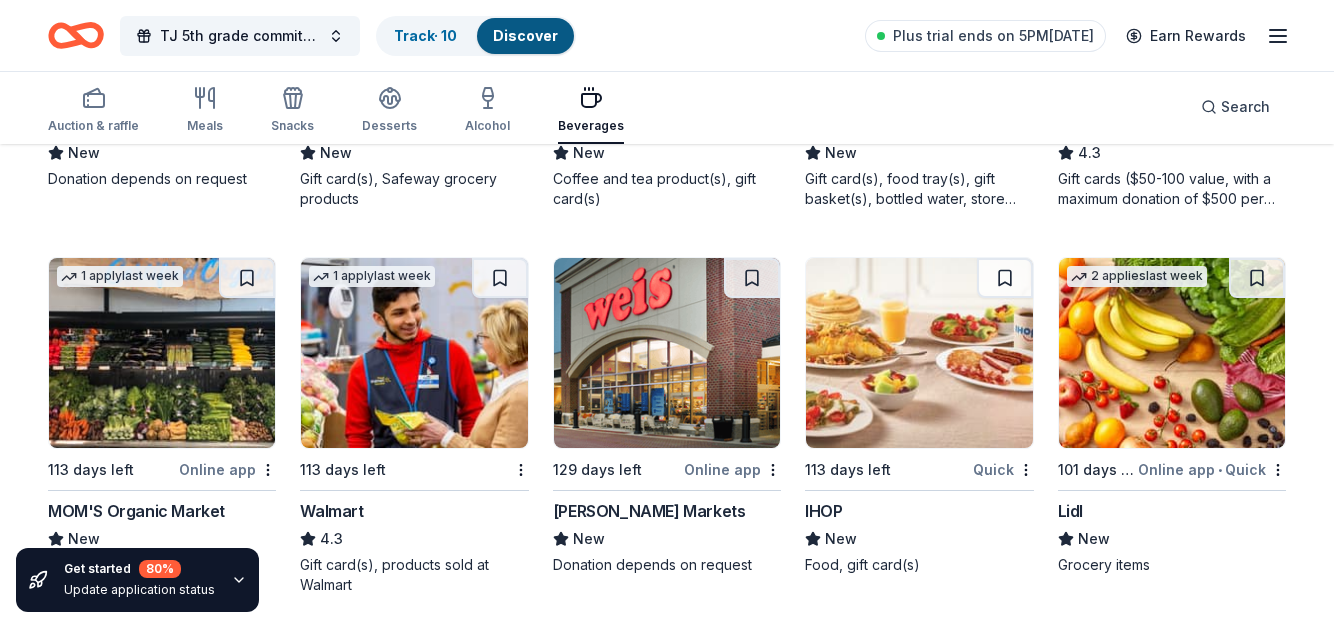 click at bounding box center (1172, 353) 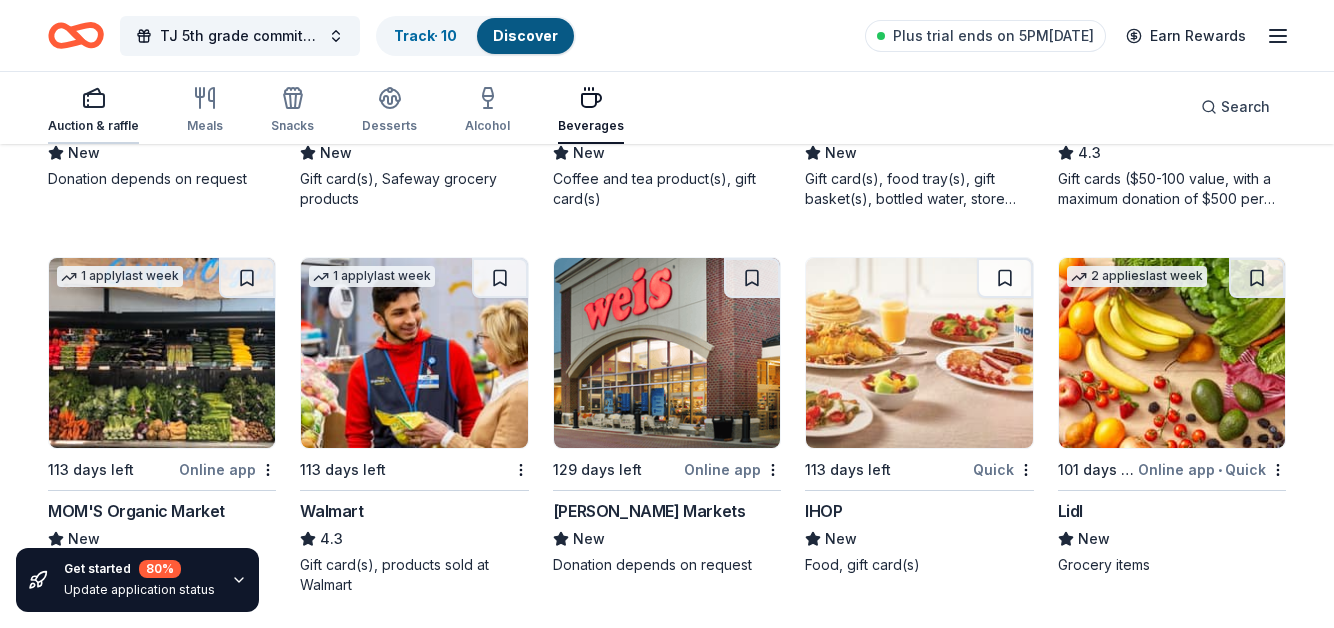 click on "Auction & raffle" at bounding box center (93, 110) 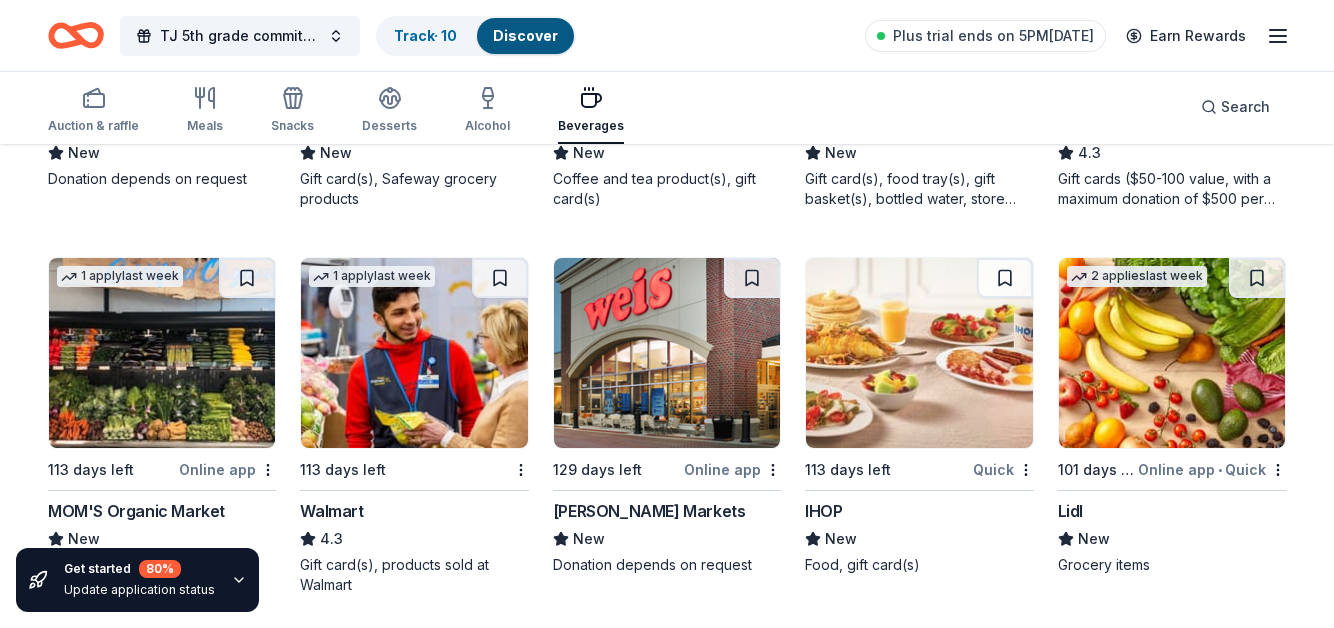 click 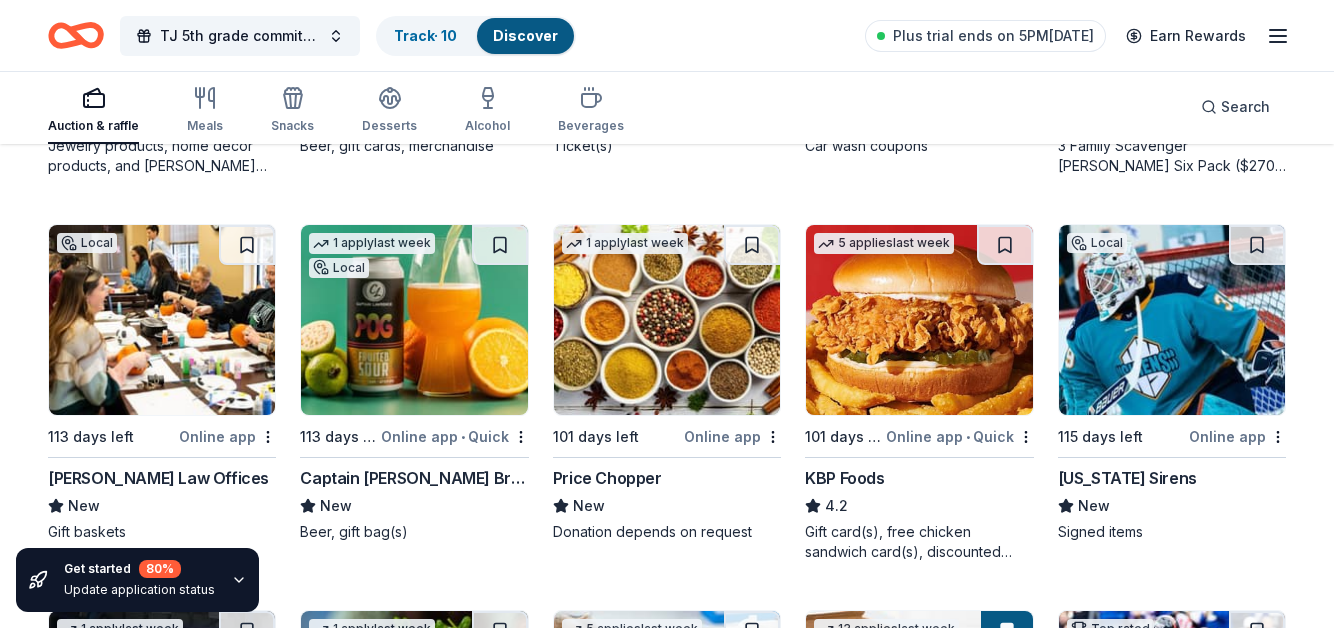 scroll, scrollTop: 1304, scrollLeft: 0, axis: vertical 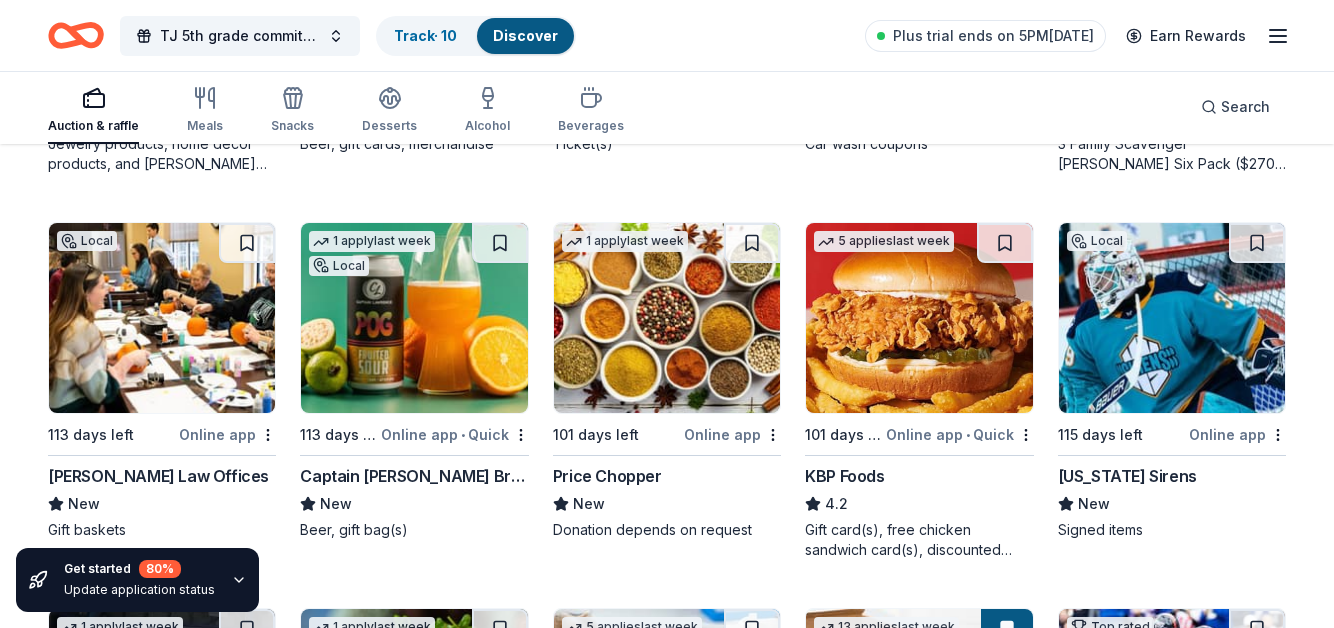 click at bounding box center [667, 318] 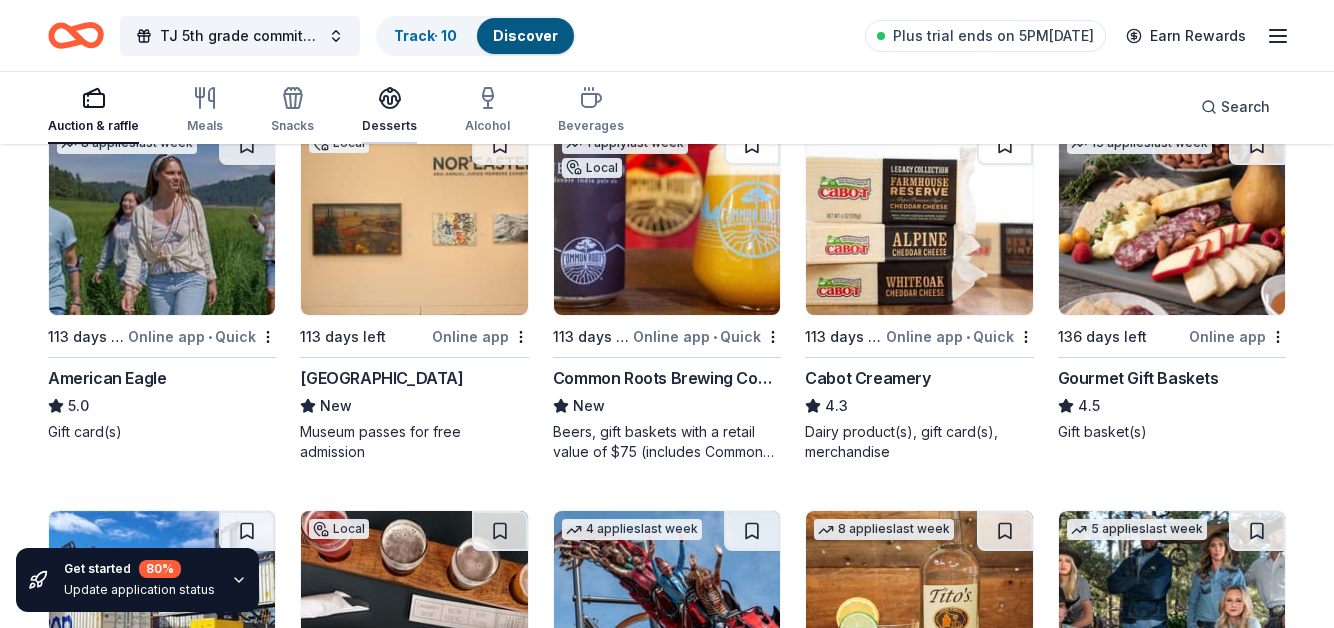 click on "Desserts" at bounding box center (389, 110) 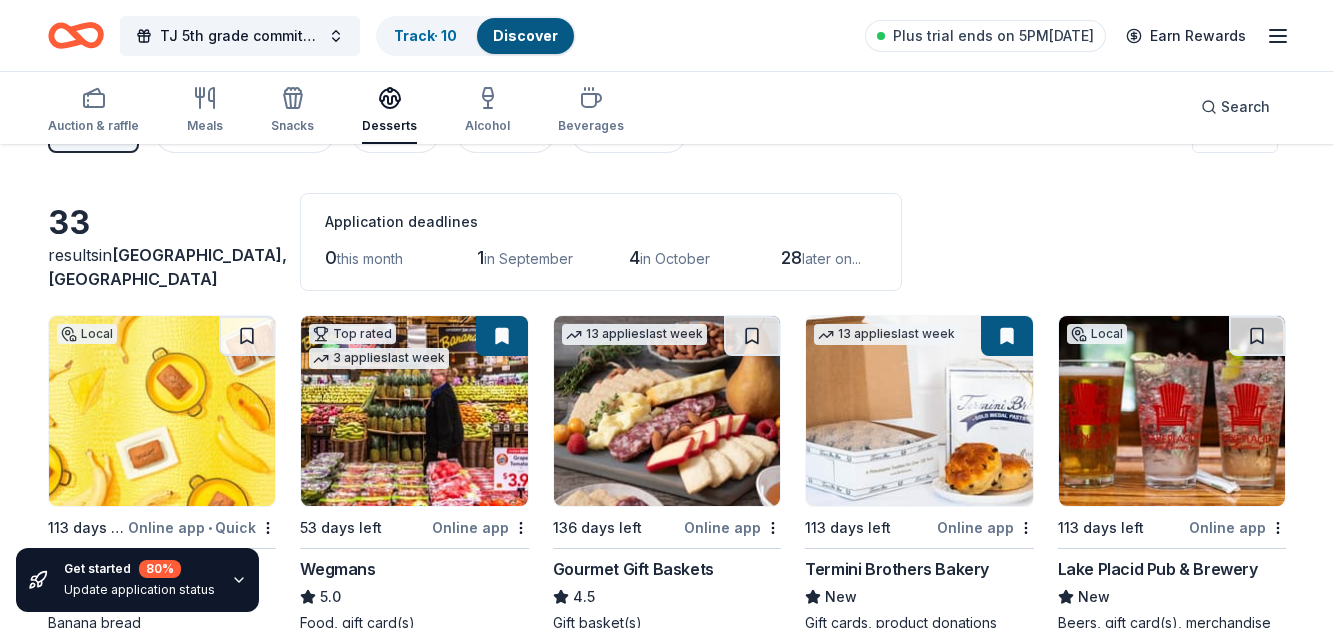 scroll, scrollTop: 0, scrollLeft: 0, axis: both 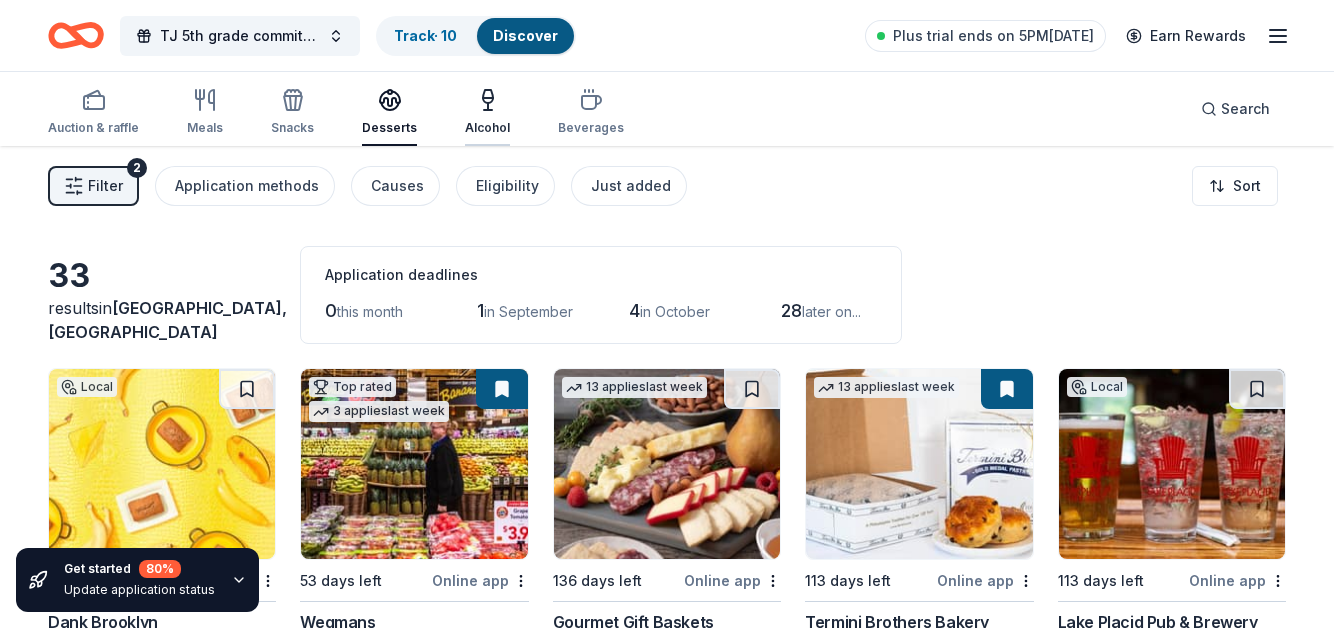 click on "Alcohol" at bounding box center [487, 112] 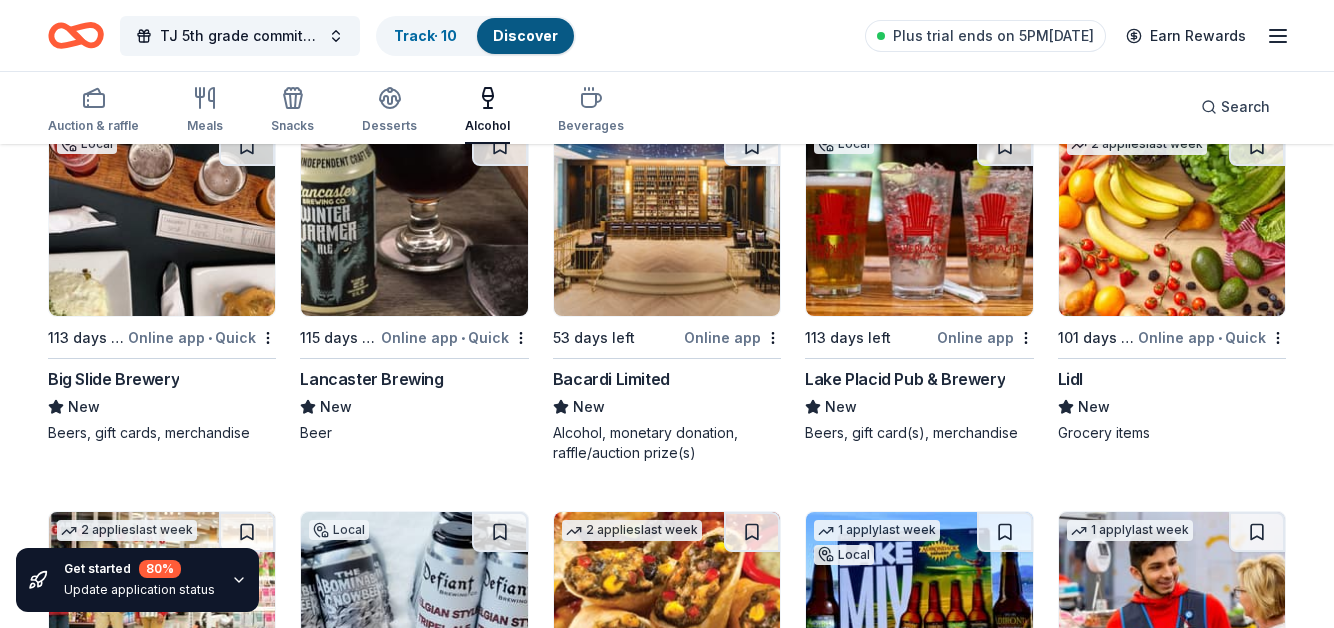 scroll, scrollTop: 1014, scrollLeft: 0, axis: vertical 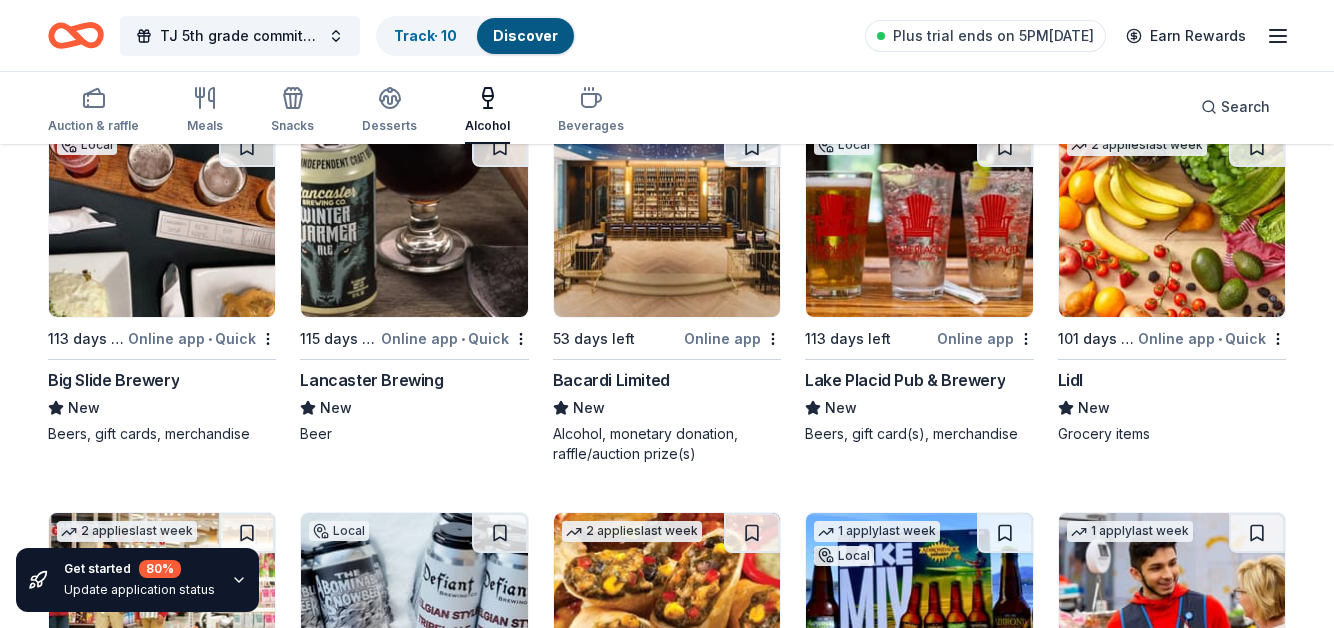 click at bounding box center [919, 222] 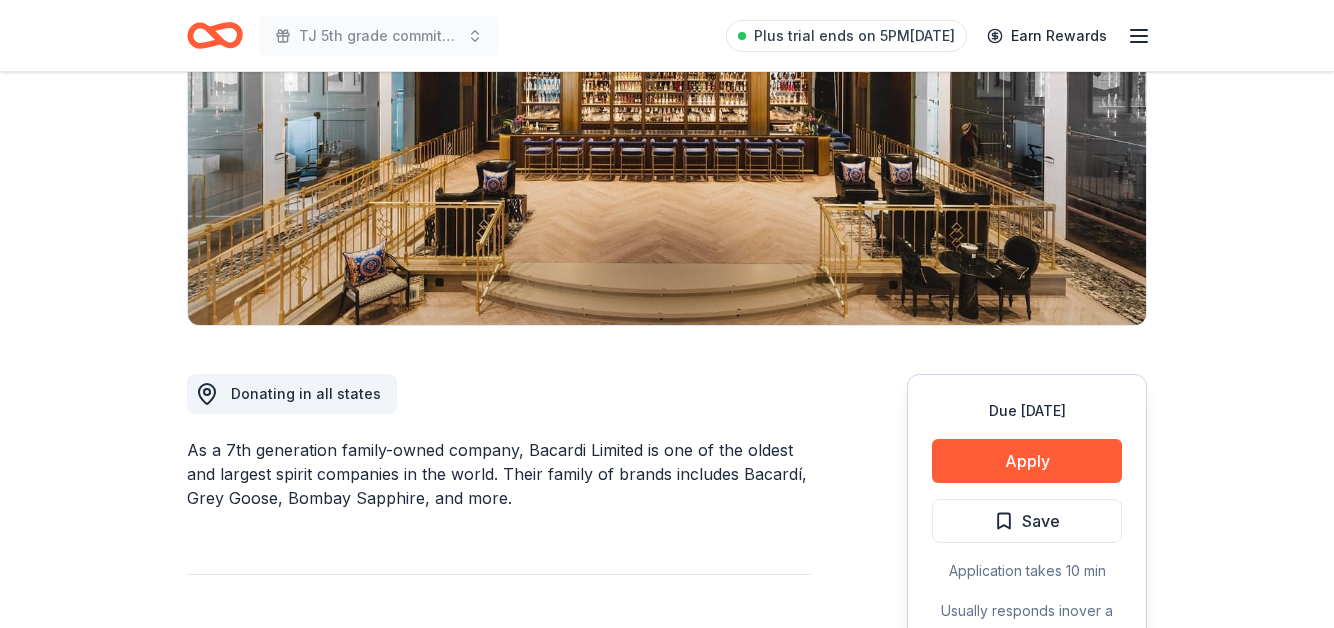 scroll, scrollTop: 284, scrollLeft: 0, axis: vertical 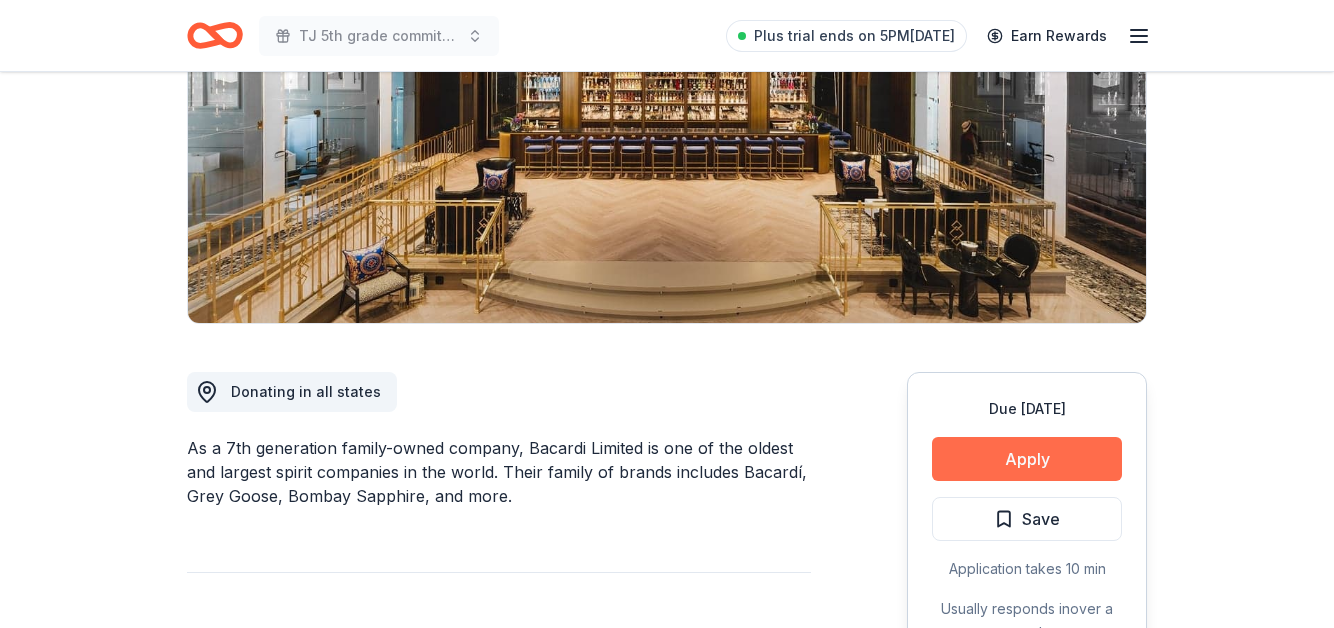 click on "Apply" at bounding box center (1027, 459) 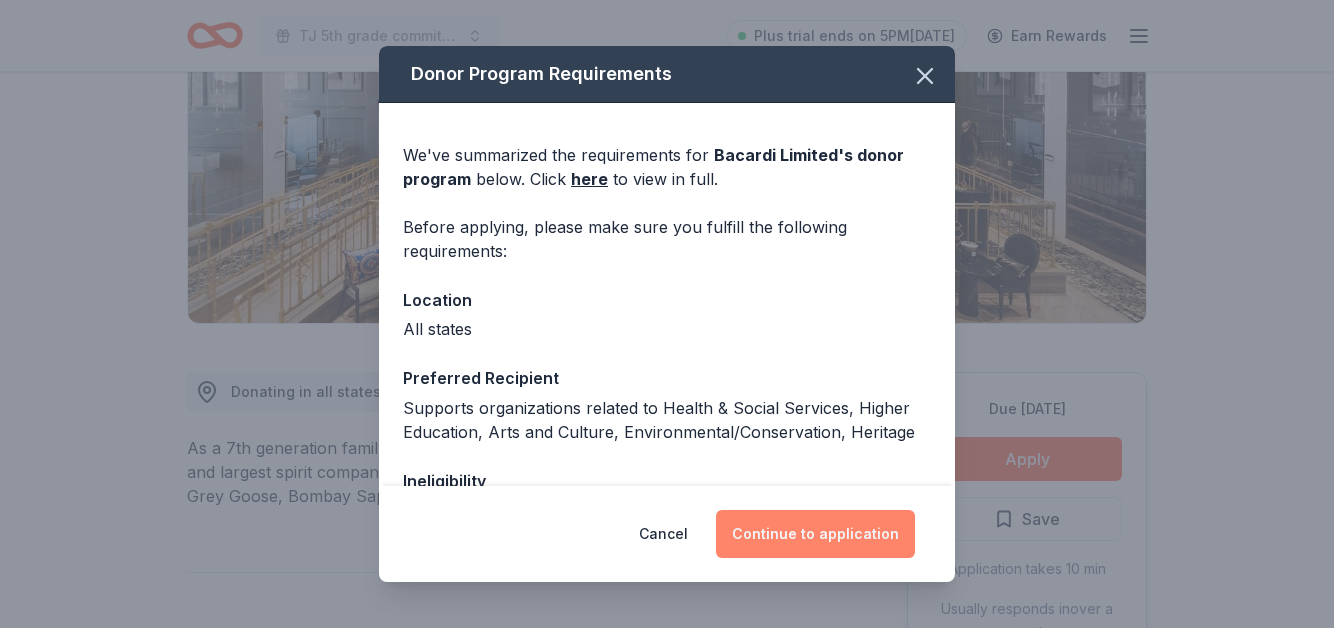click on "Continue to application" at bounding box center [815, 534] 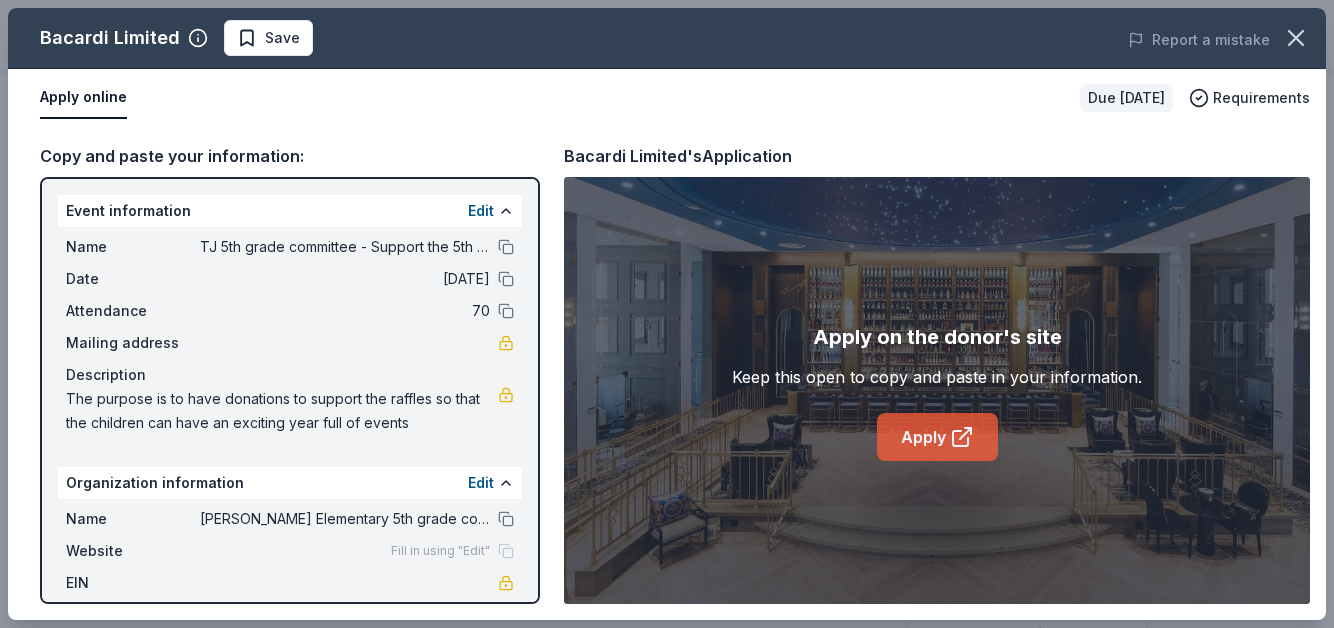 click on "Apply" at bounding box center [937, 437] 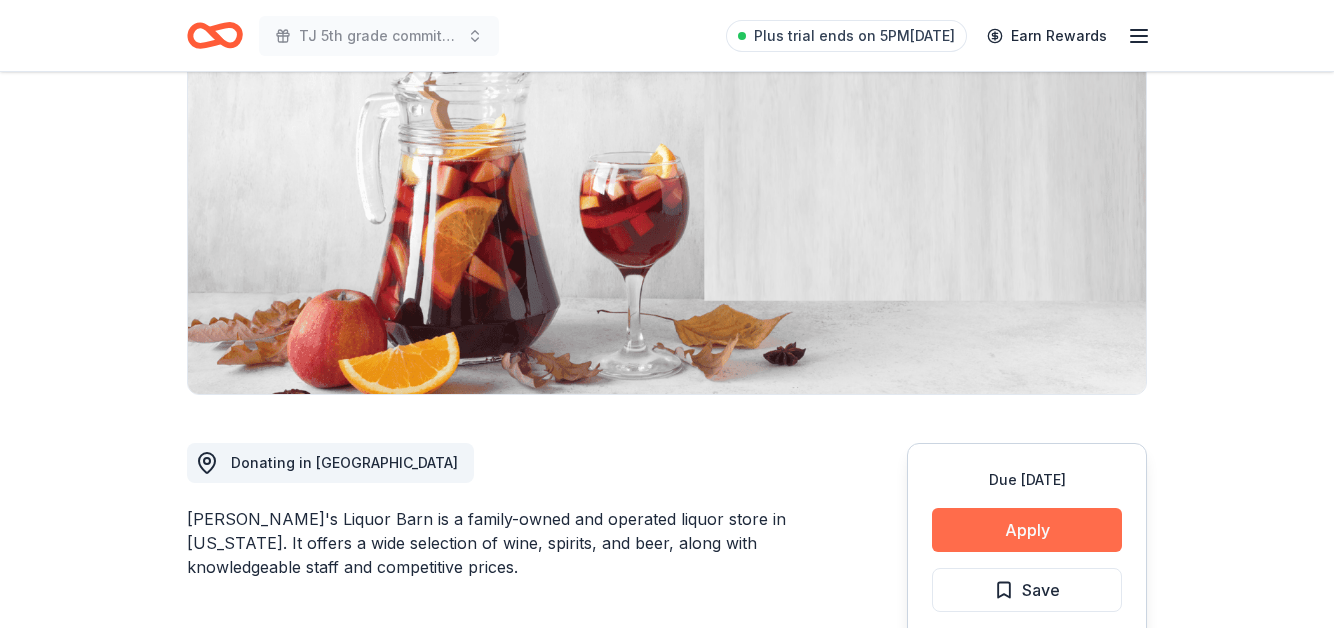 scroll, scrollTop: 213, scrollLeft: 0, axis: vertical 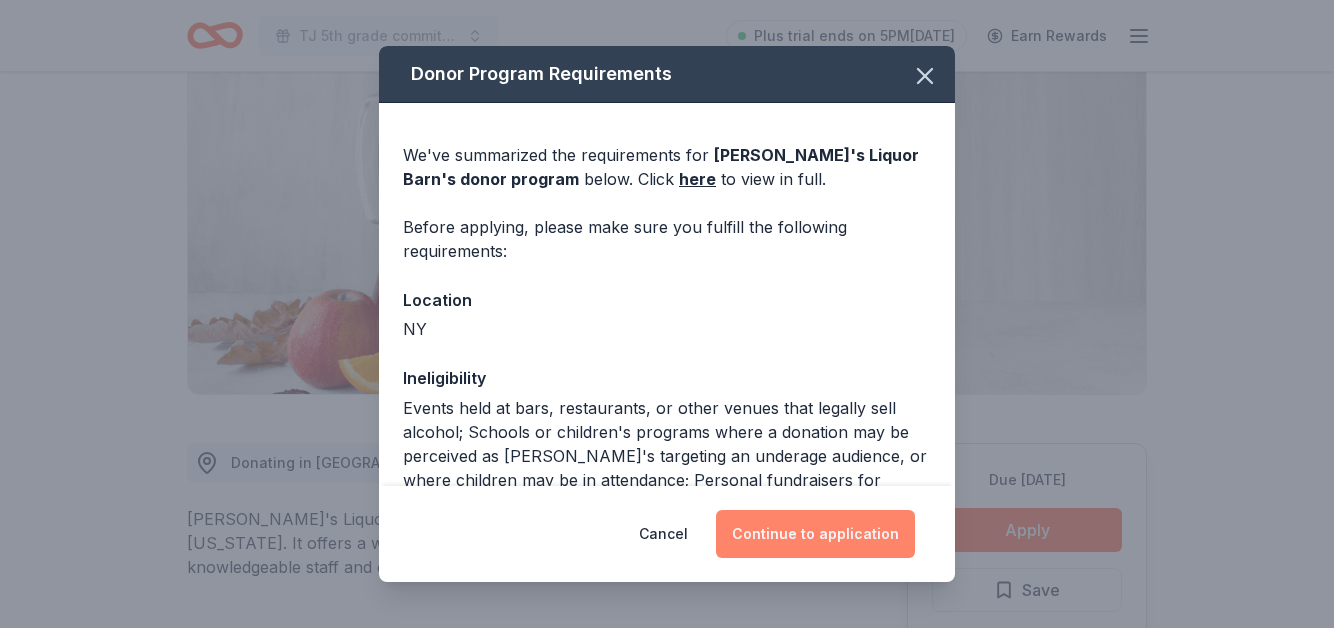 click on "Continue to application" at bounding box center [815, 534] 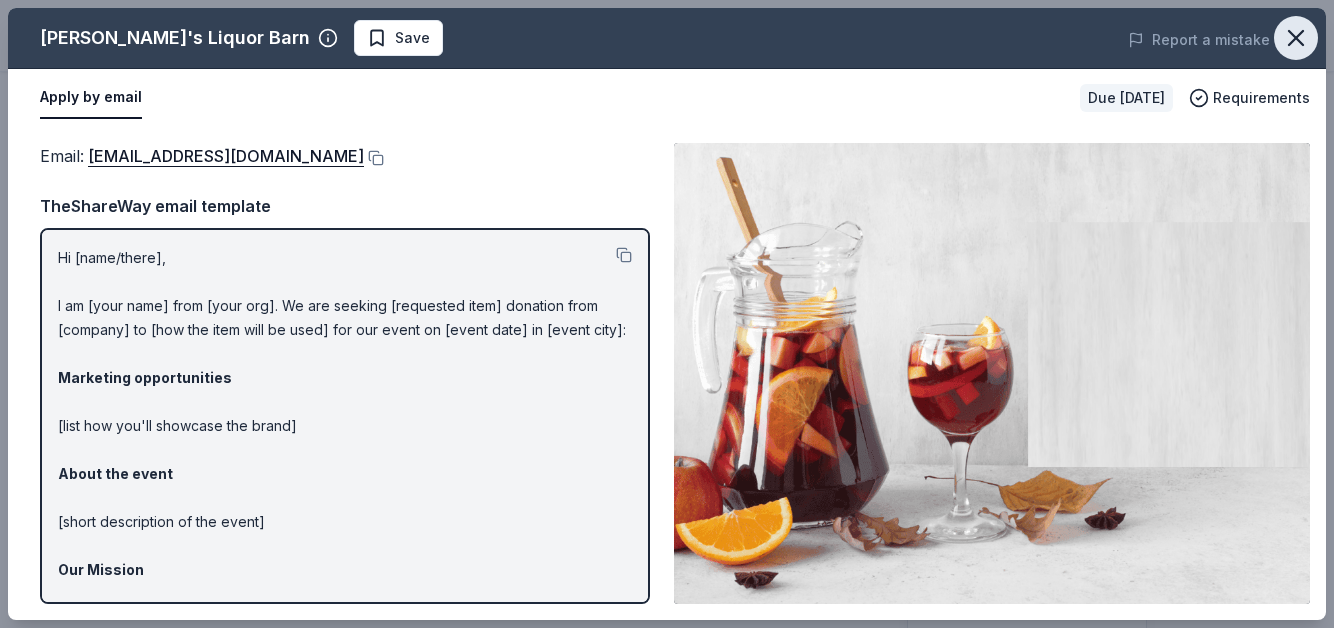 click 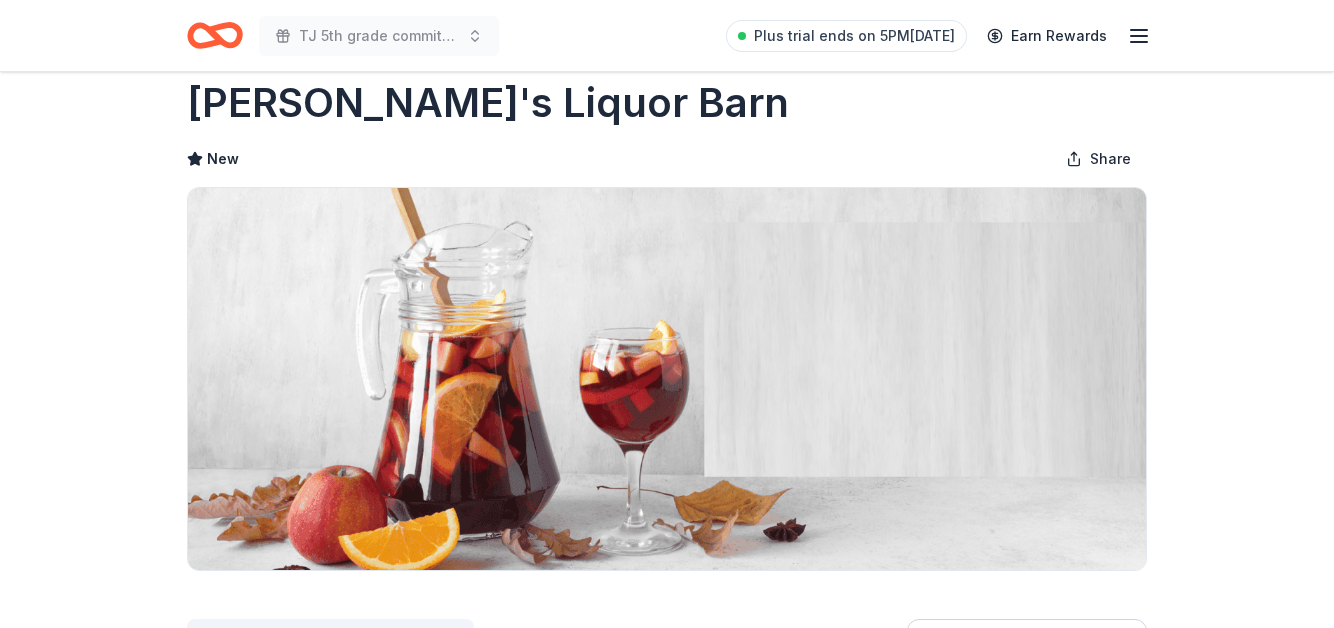 scroll, scrollTop: 0, scrollLeft: 0, axis: both 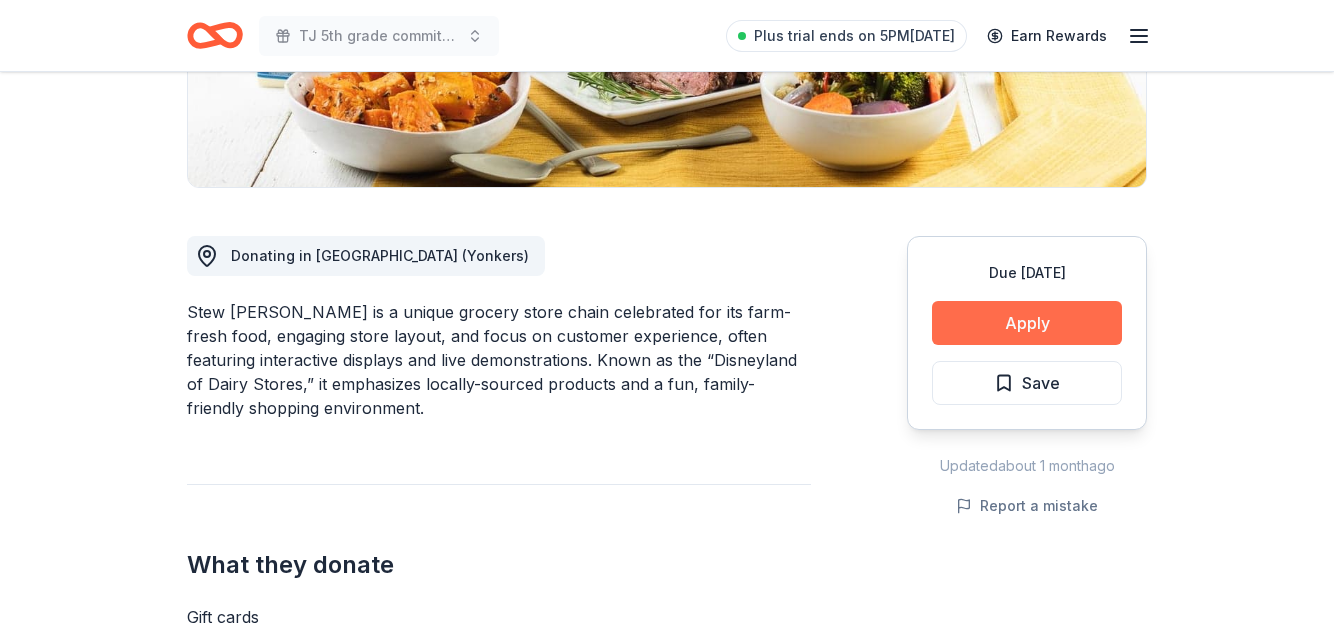 click on "Apply" at bounding box center (1027, 323) 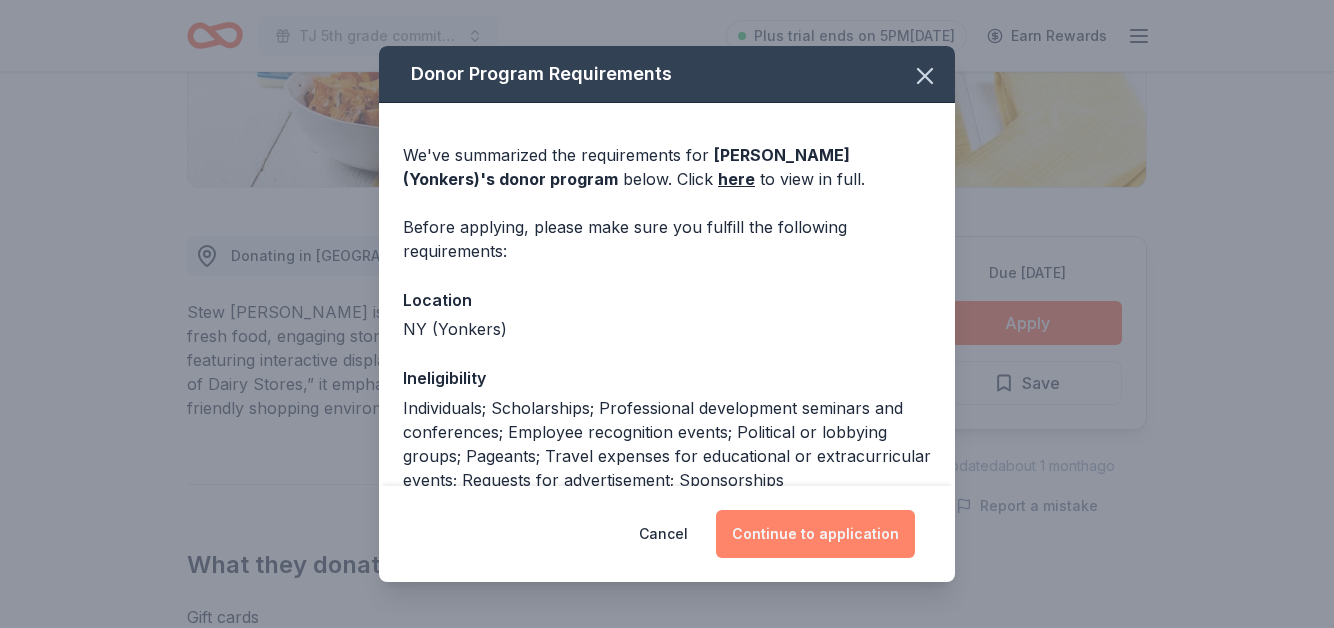 click on "Continue to application" at bounding box center (815, 534) 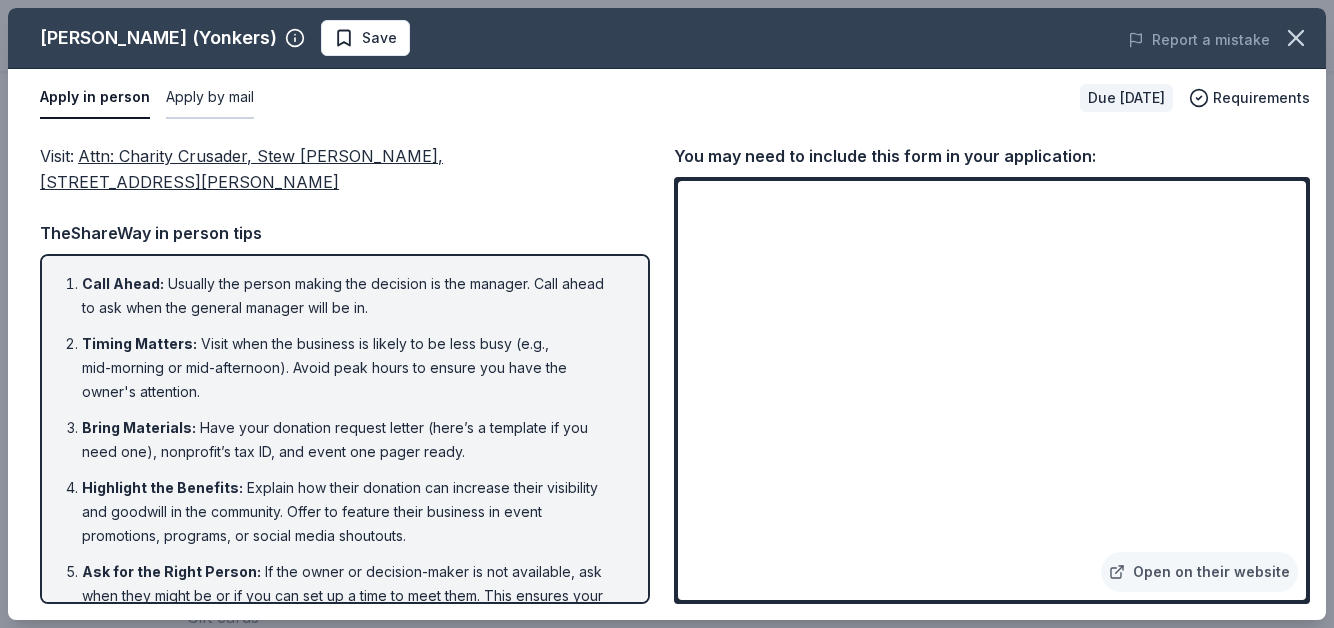 click on "Apply by mail" at bounding box center [210, 98] 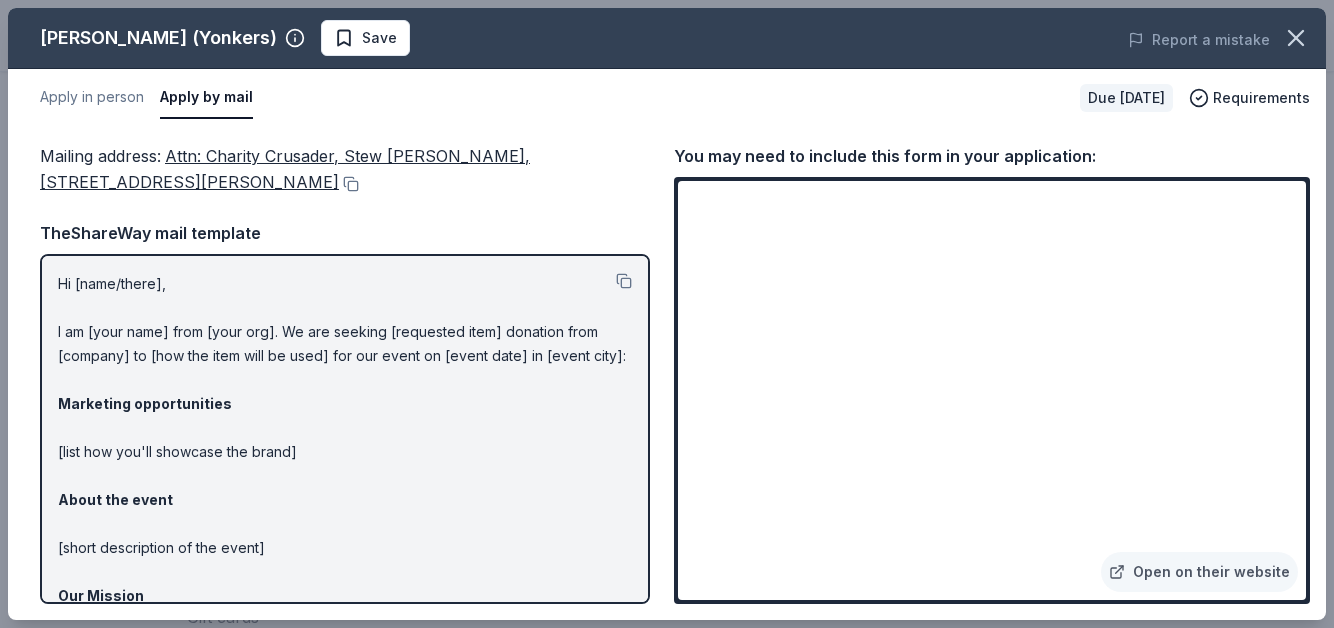 click on "Attn: Charity Crusader, Stew Leonard’s, 1 Stew Leonard Drive, Yonkers, NY 10710" at bounding box center [285, 169] 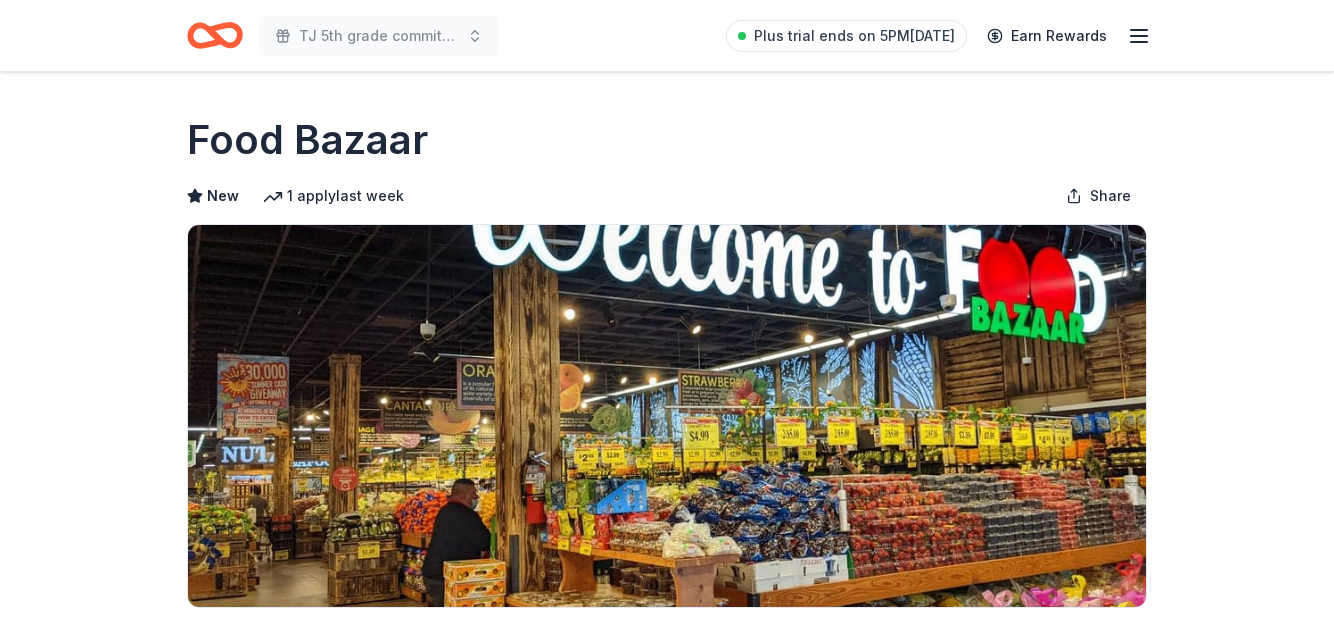 scroll, scrollTop: 281, scrollLeft: 0, axis: vertical 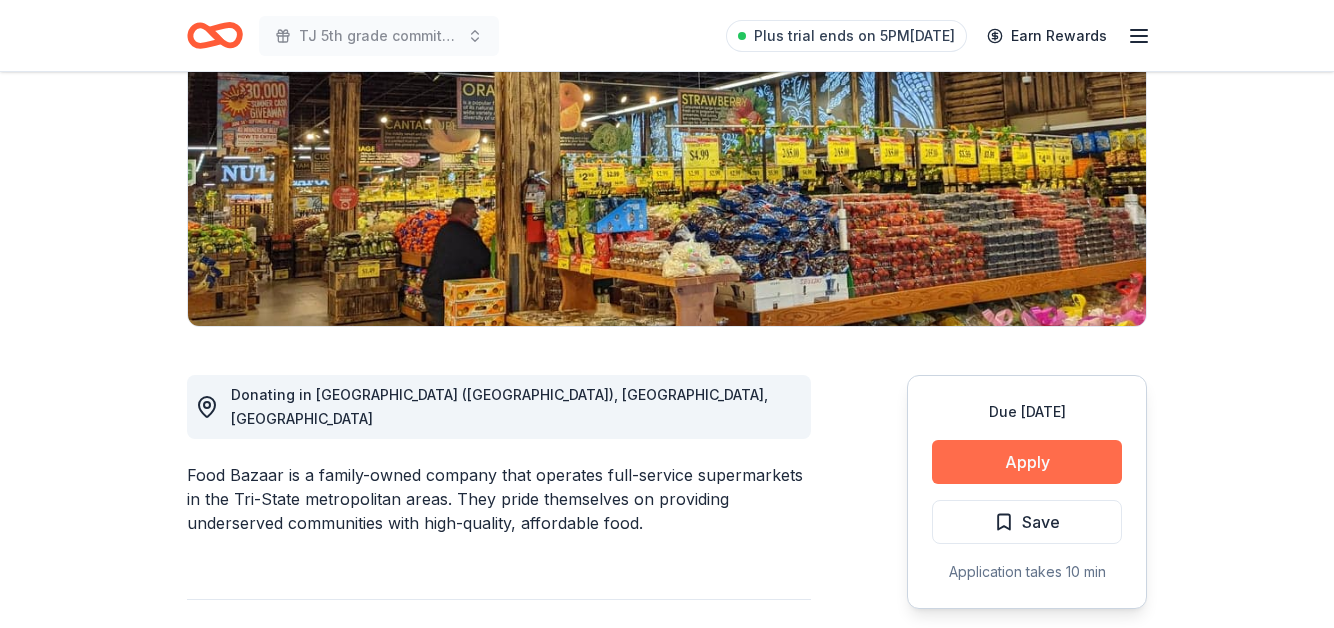 click on "Apply" at bounding box center (1027, 462) 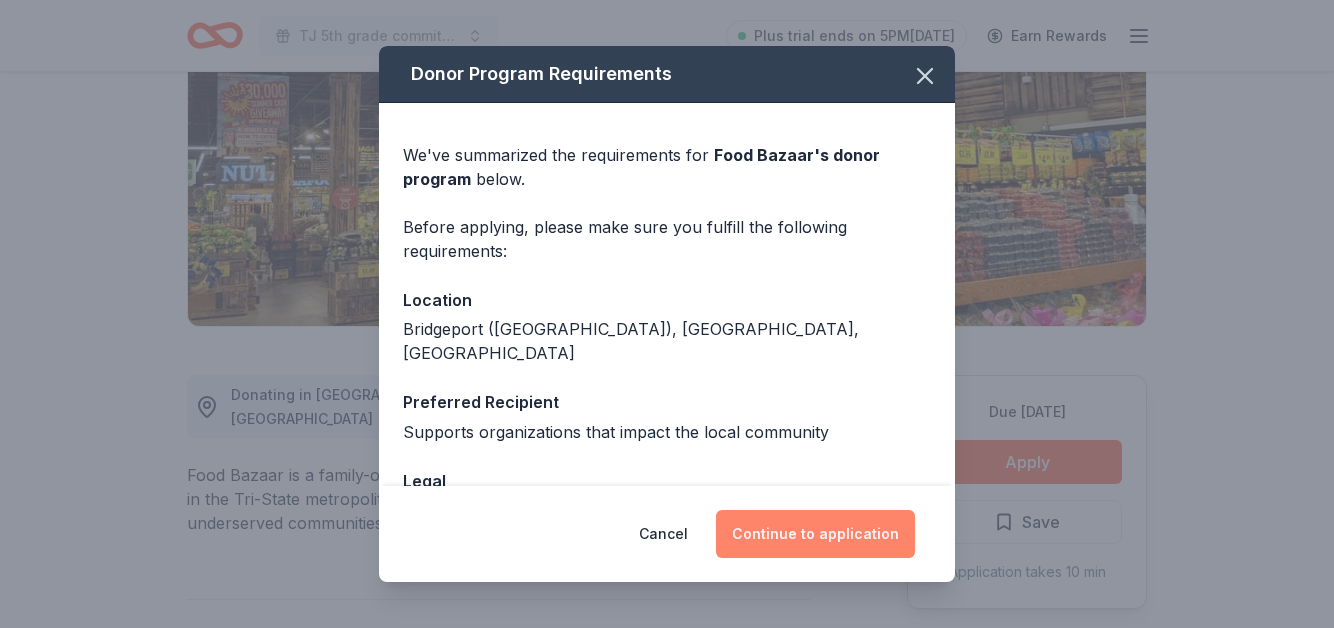 click on "Continue to application" at bounding box center [815, 534] 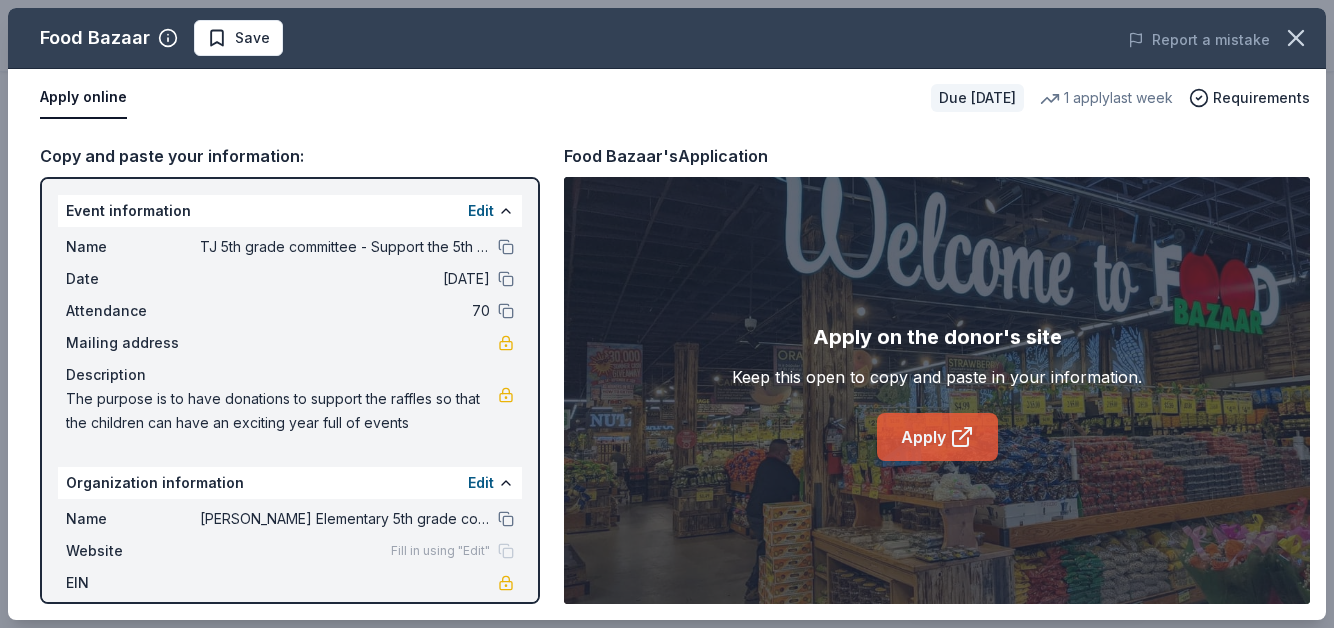 click on "Apply" at bounding box center [937, 437] 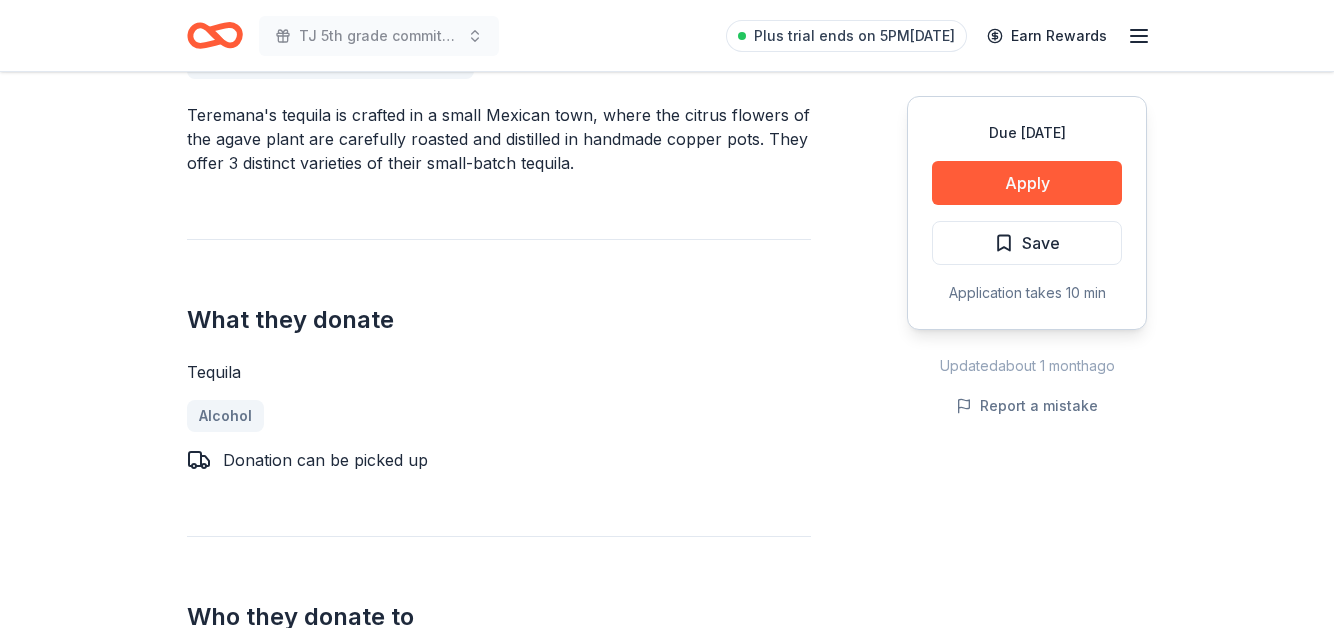 scroll, scrollTop: 617, scrollLeft: 0, axis: vertical 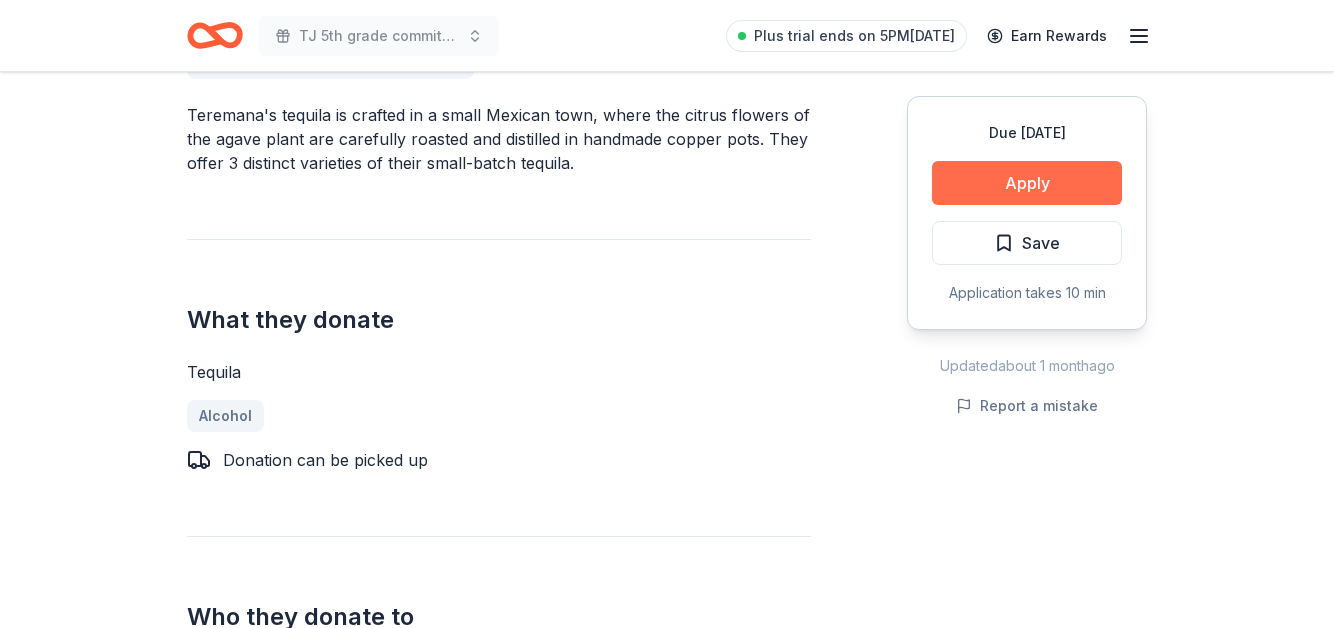 click on "Apply" at bounding box center [1027, 183] 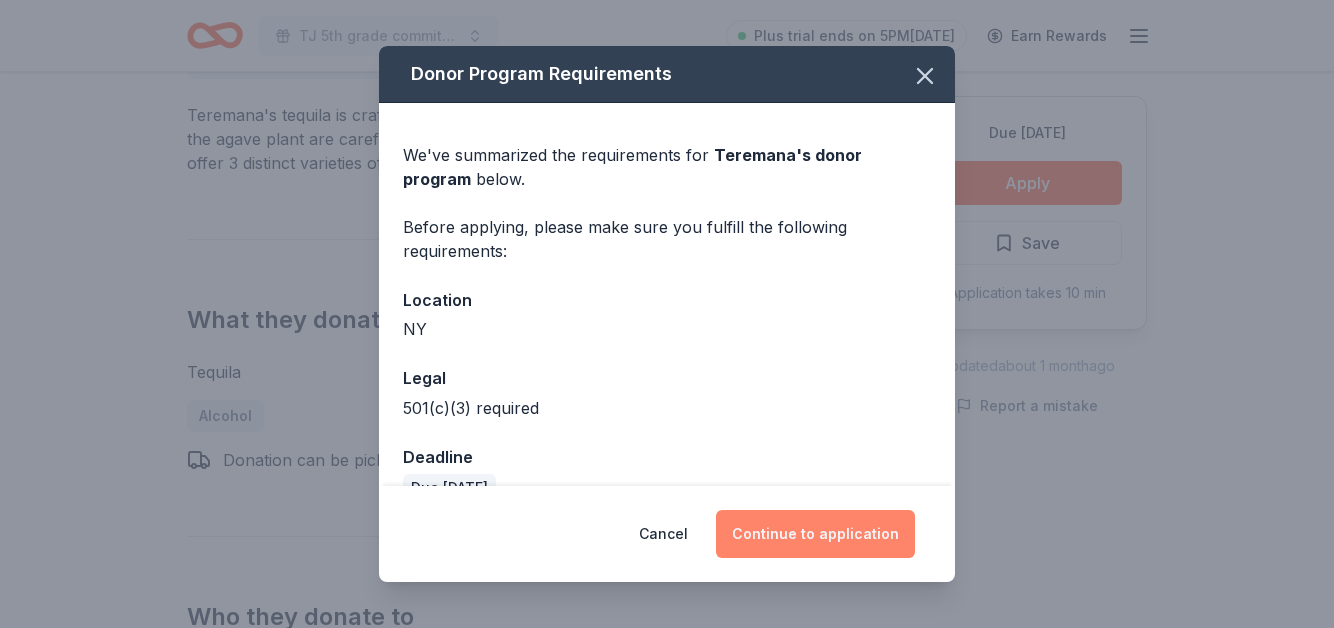 click on "Continue to application" at bounding box center (815, 534) 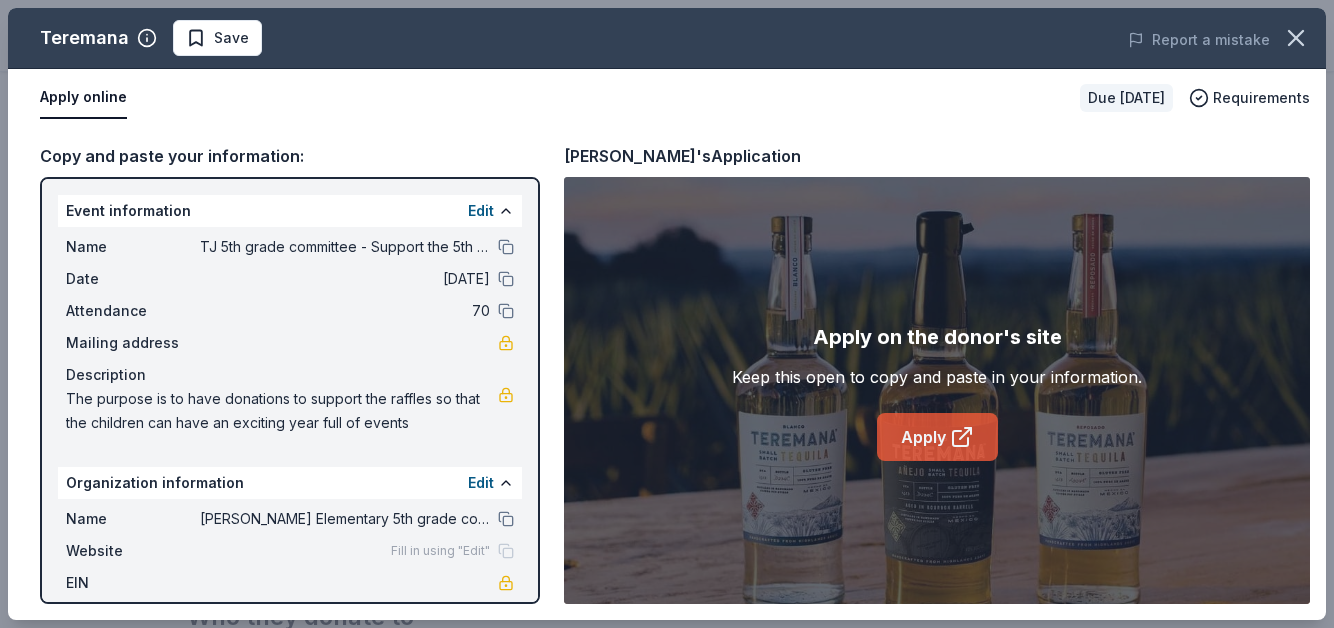 click on "Apply" at bounding box center [937, 437] 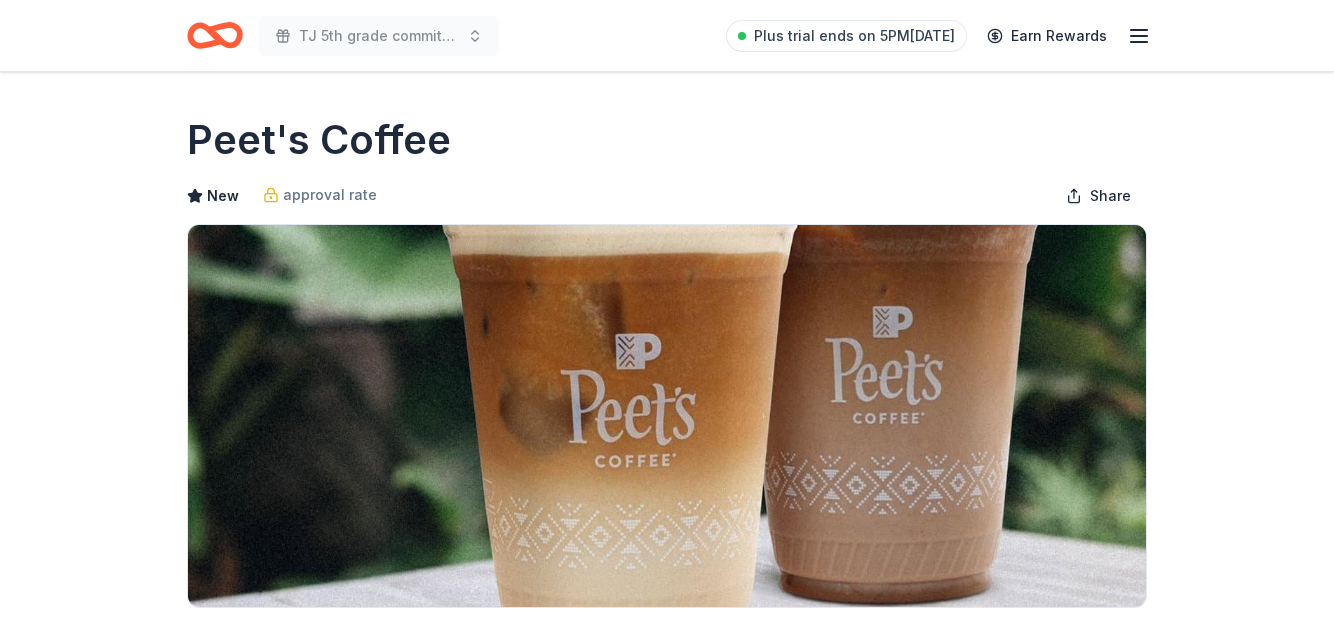 scroll, scrollTop: 403, scrollLeft: 0, axis: vertical 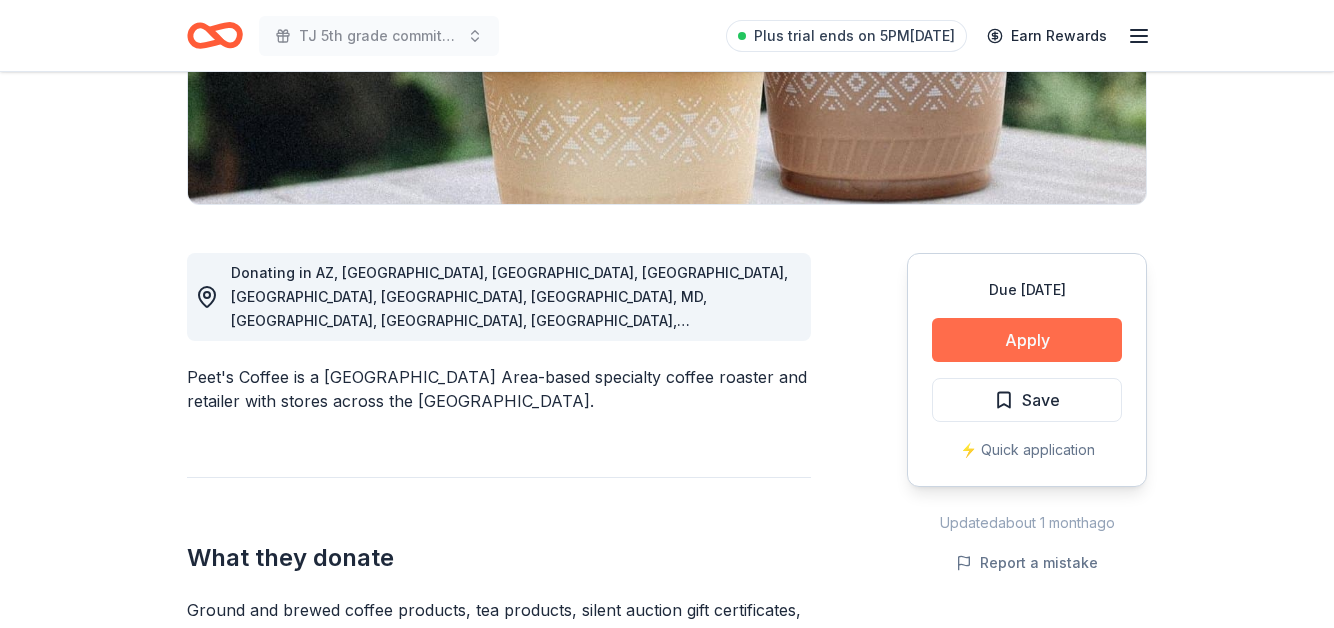 click on "Apply" at bounding box center (1027, 340) 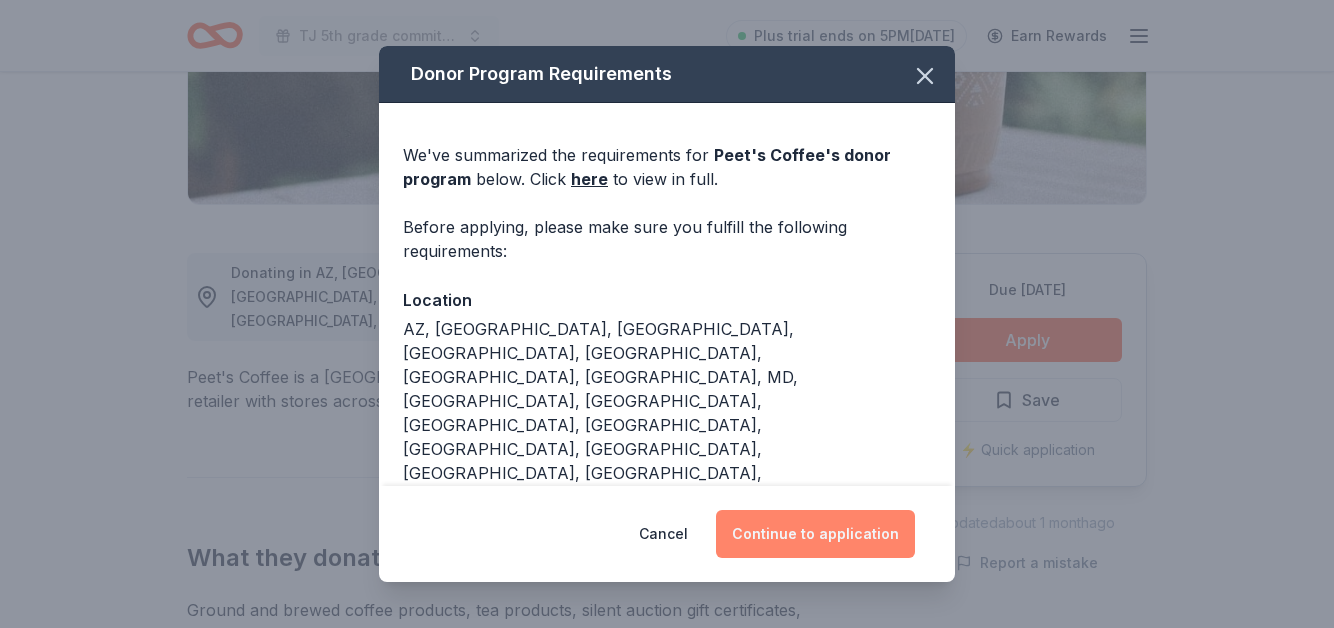 click on "Continue to application" at bounding box center [815, 534] 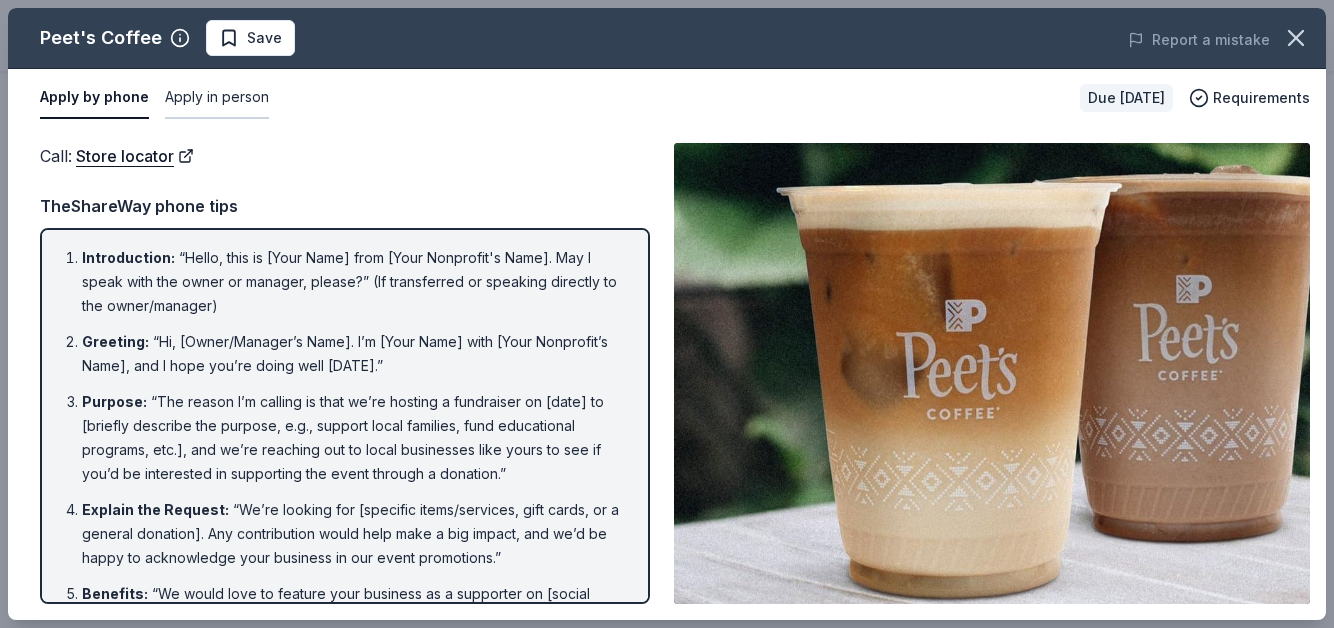 click on "Apply in person" at bounding box center [217, 98] 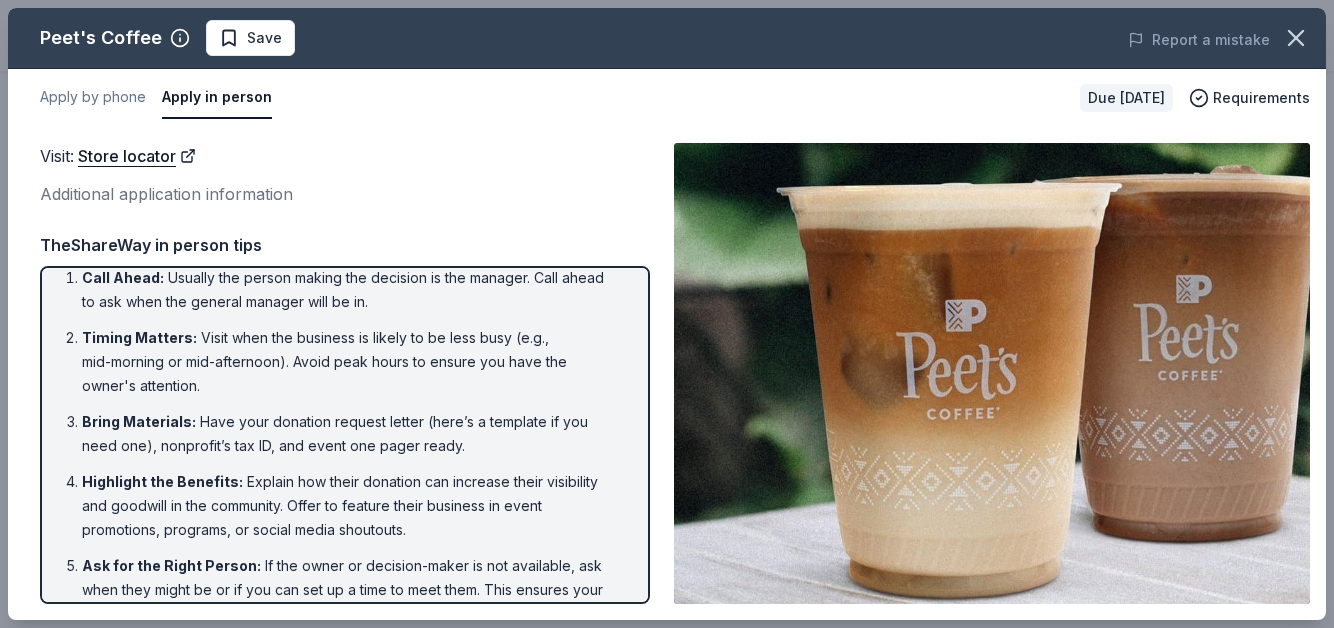 scroll, scrollTop: 0, scrollLeft: 0, axis: both 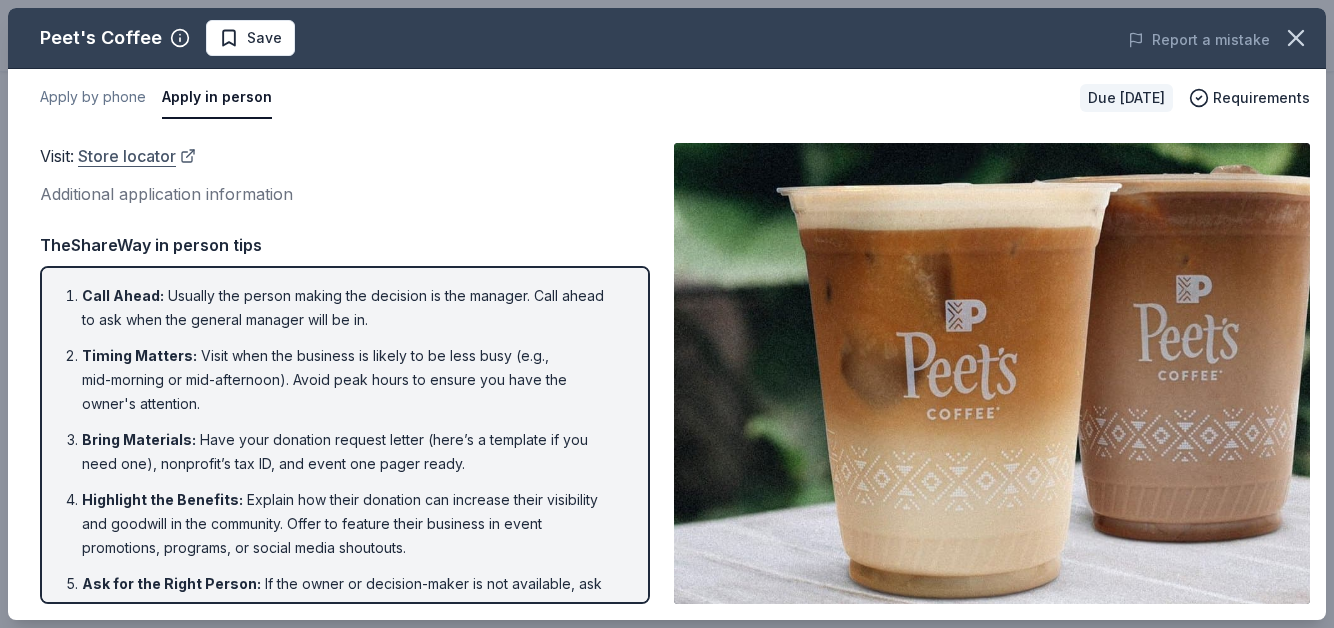 click on "Store locator" at bounding box center [137, 156] 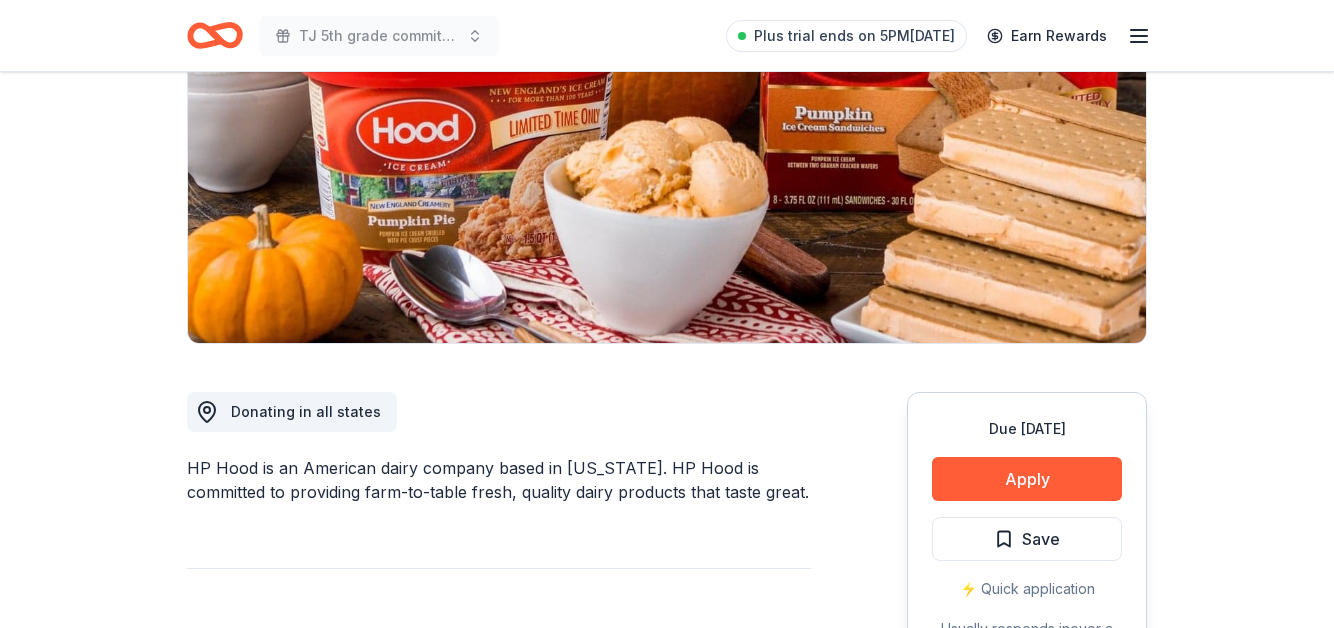 scroll, scrollTop: 265, scrollLeft: 0, axis: vertical 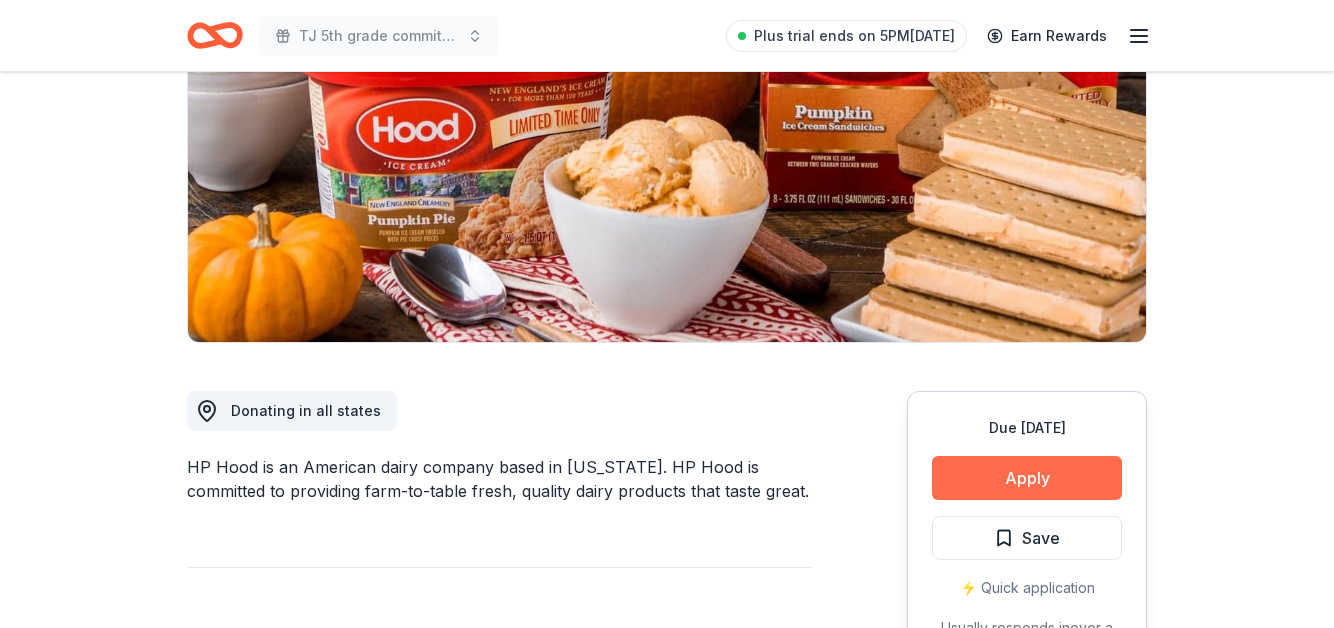 click on "Apply" at bounding box center [1027, 478] 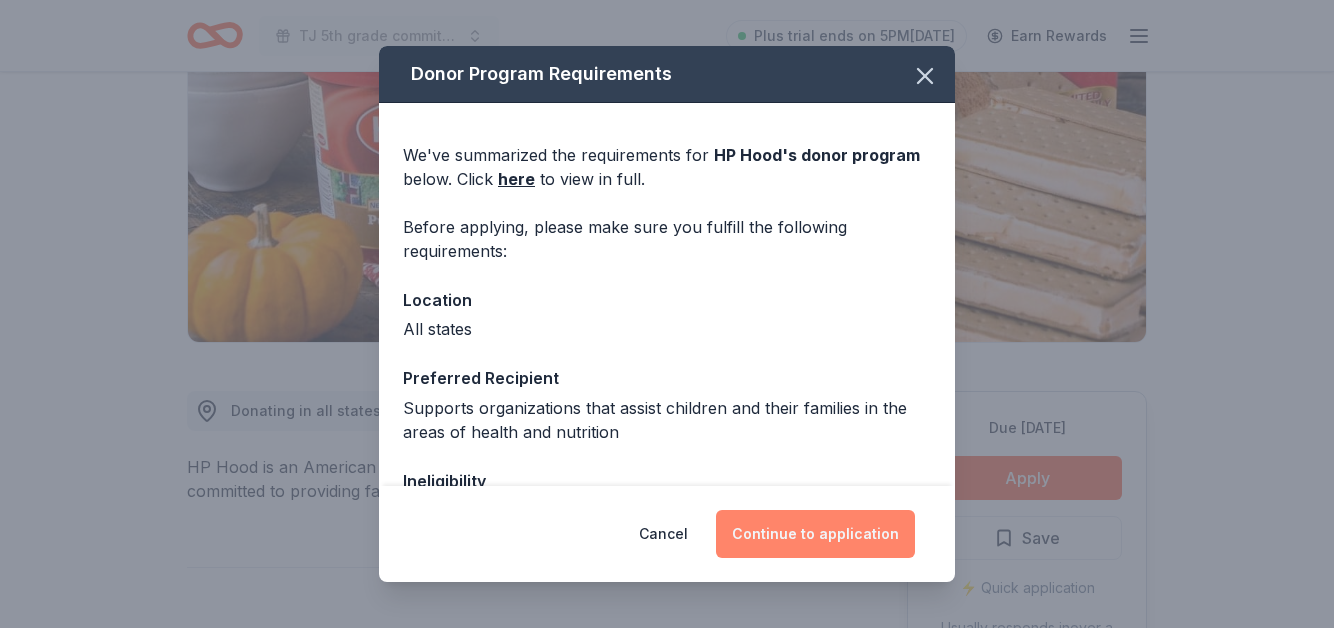 click on "Continue to application" at bounding box center [815, 534] 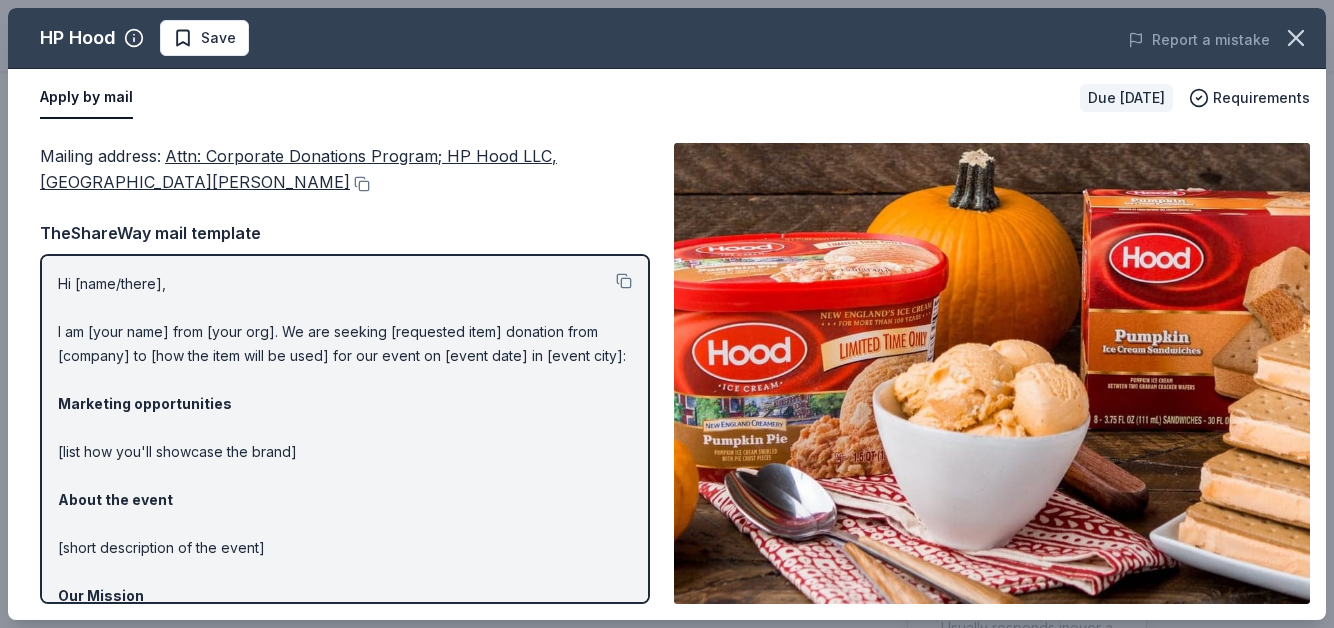 scroll, scrollTop: 6, scrollLeft: 0, axis: vertical 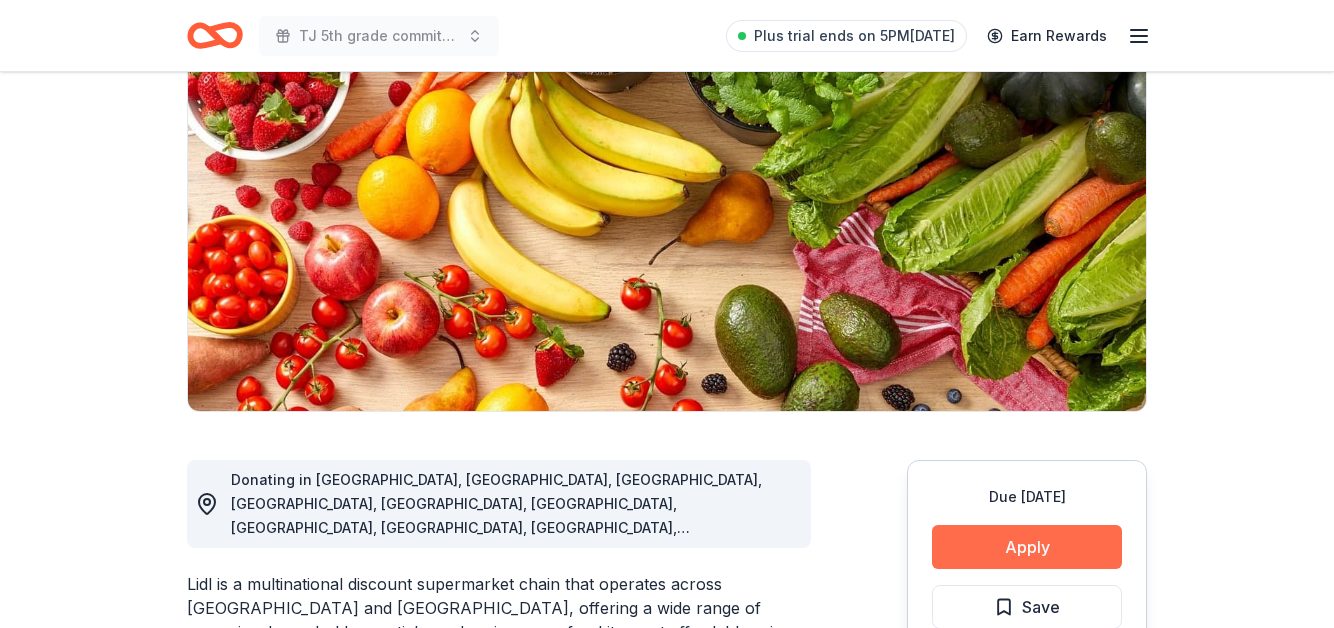 click on "Apply" at bounding box center [1027, 547] 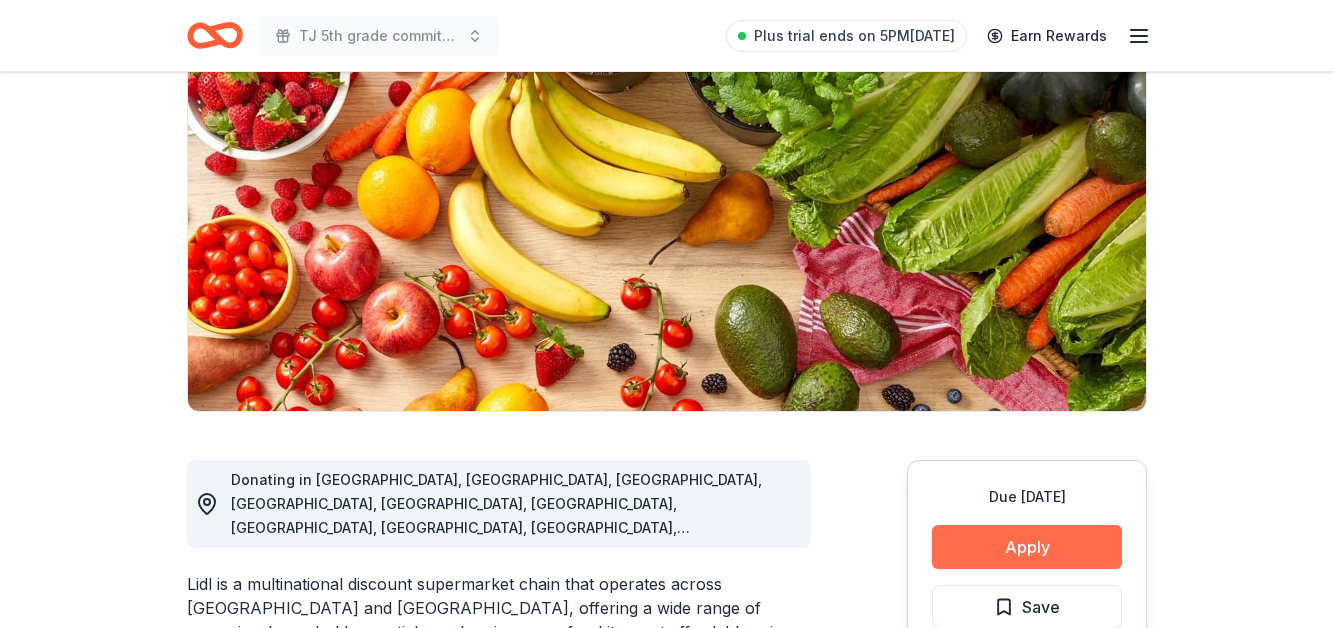 scroll, scrollTop: 196, scrollLeft: 0, axis: vertical 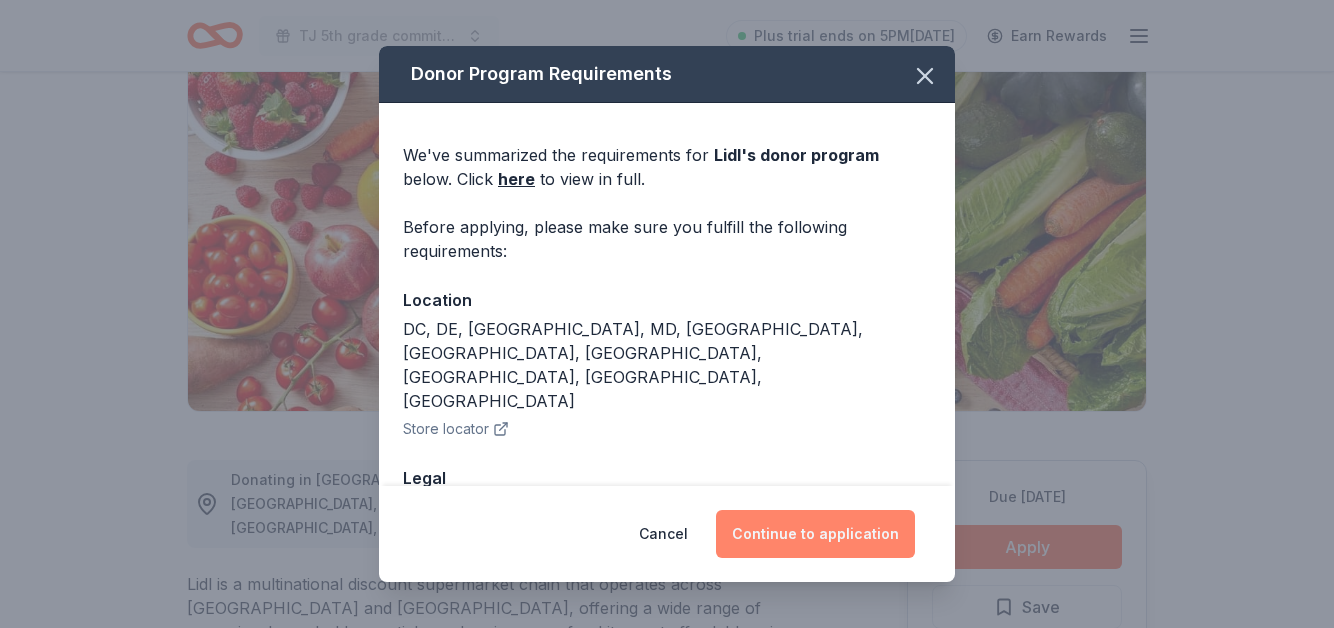 click on "Continue to application" at bounding box center (815, 534) 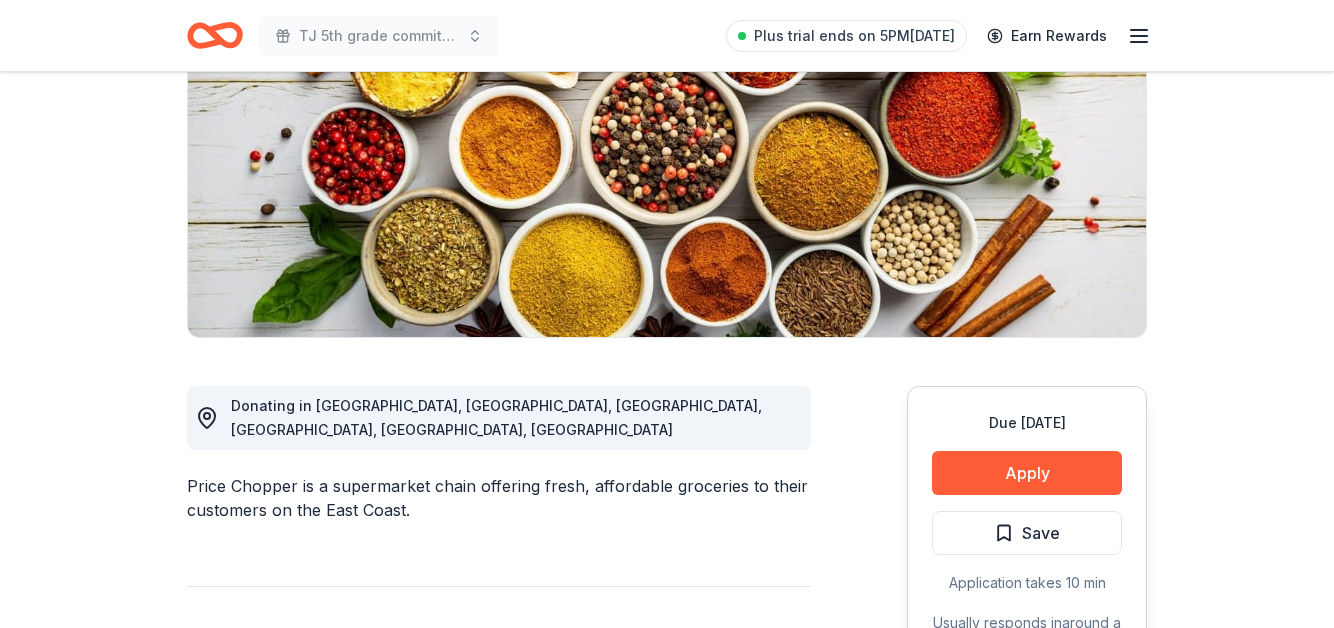 scroll, scrollTop: 272, scrollLeft: 0, axis: vertical 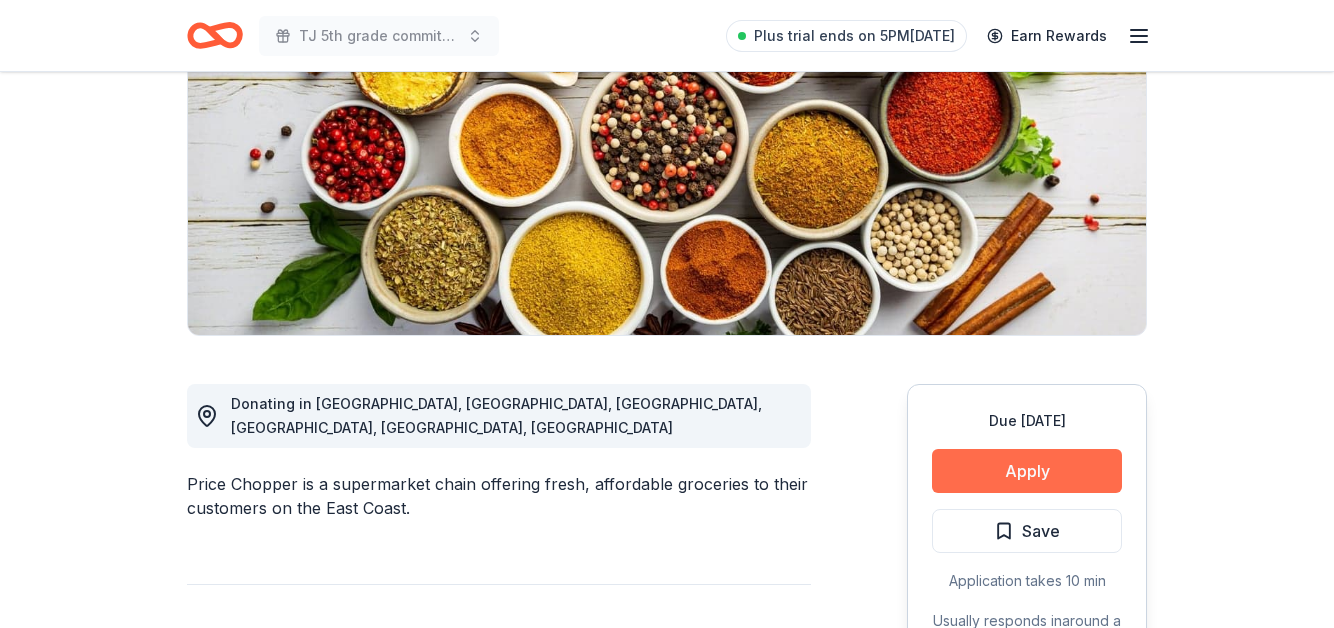 click on "Apply" at bounding box center [1027, 471] 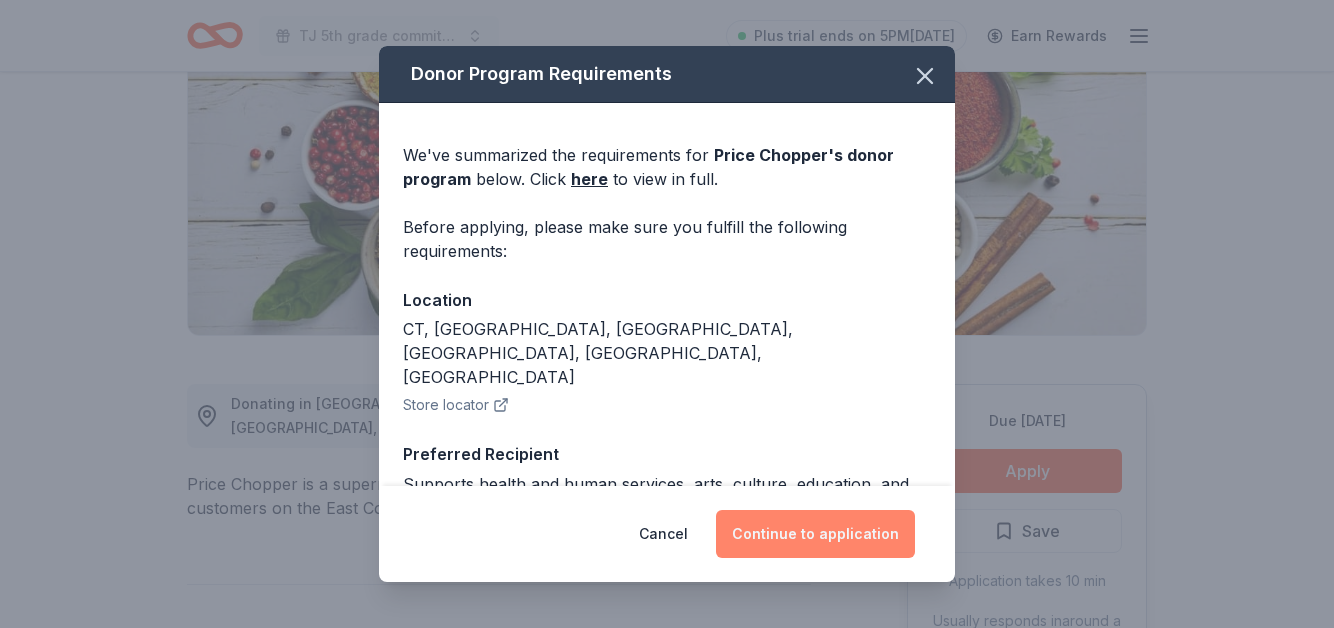 click on "Continue to application" at bounding box center [815, 534] 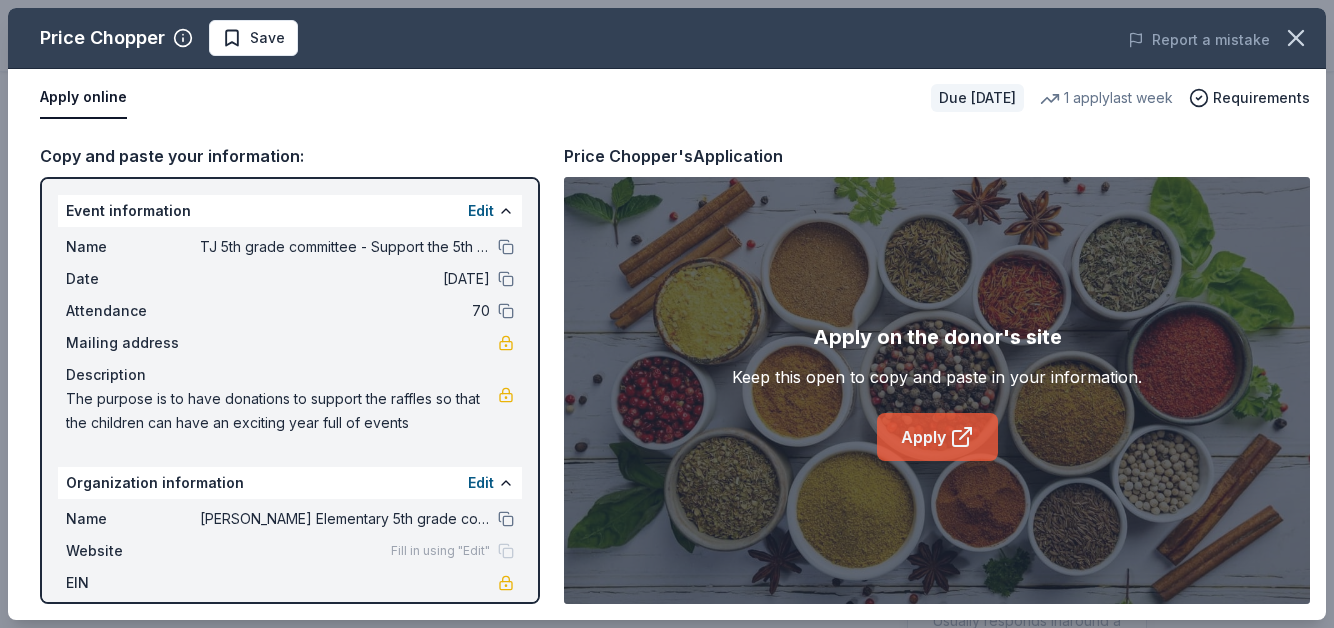 click on "Apply" at bounding box center [937, 437] 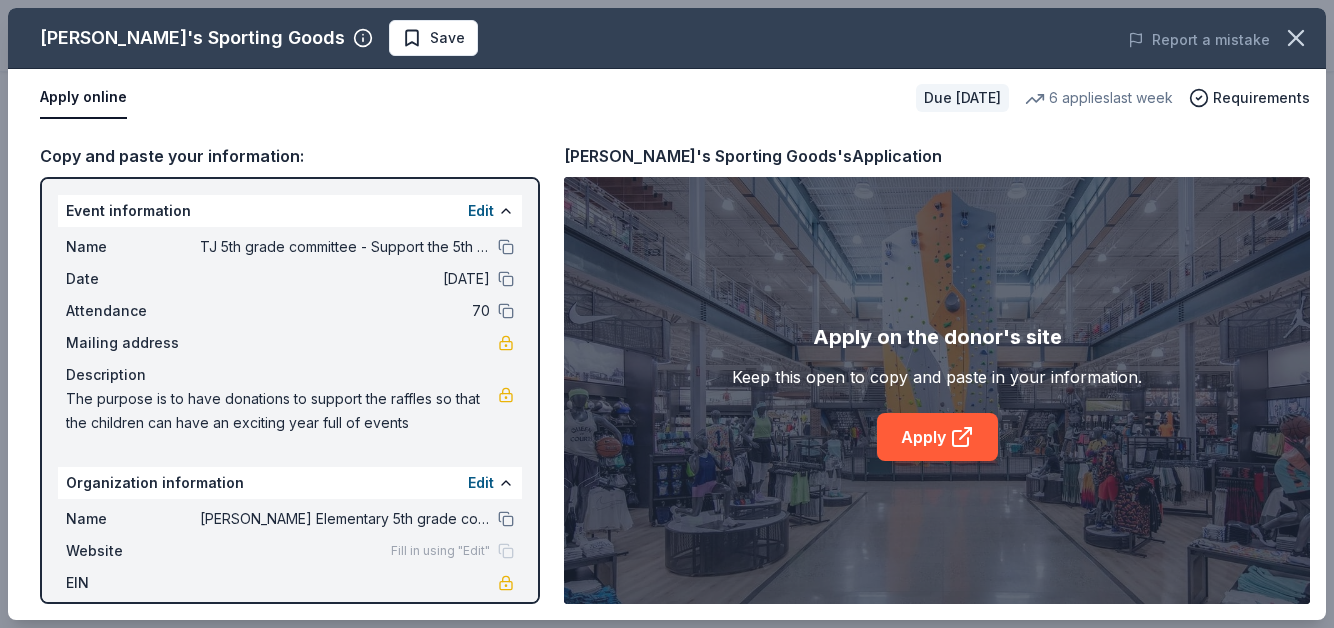 scroll, scrollTop: 315, scrollLeft: 0, axis: vertical 